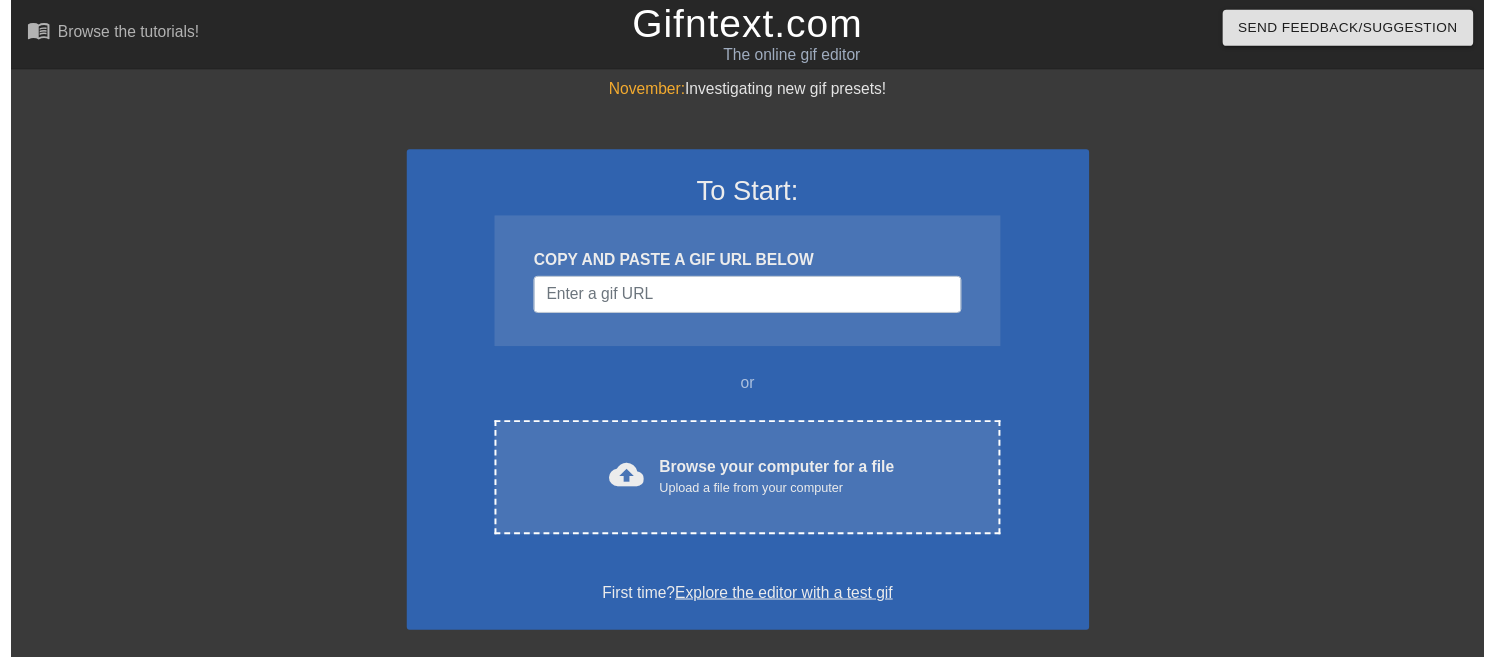 scroll, scrollTop: 0, scrollLeft: 0, axis: both 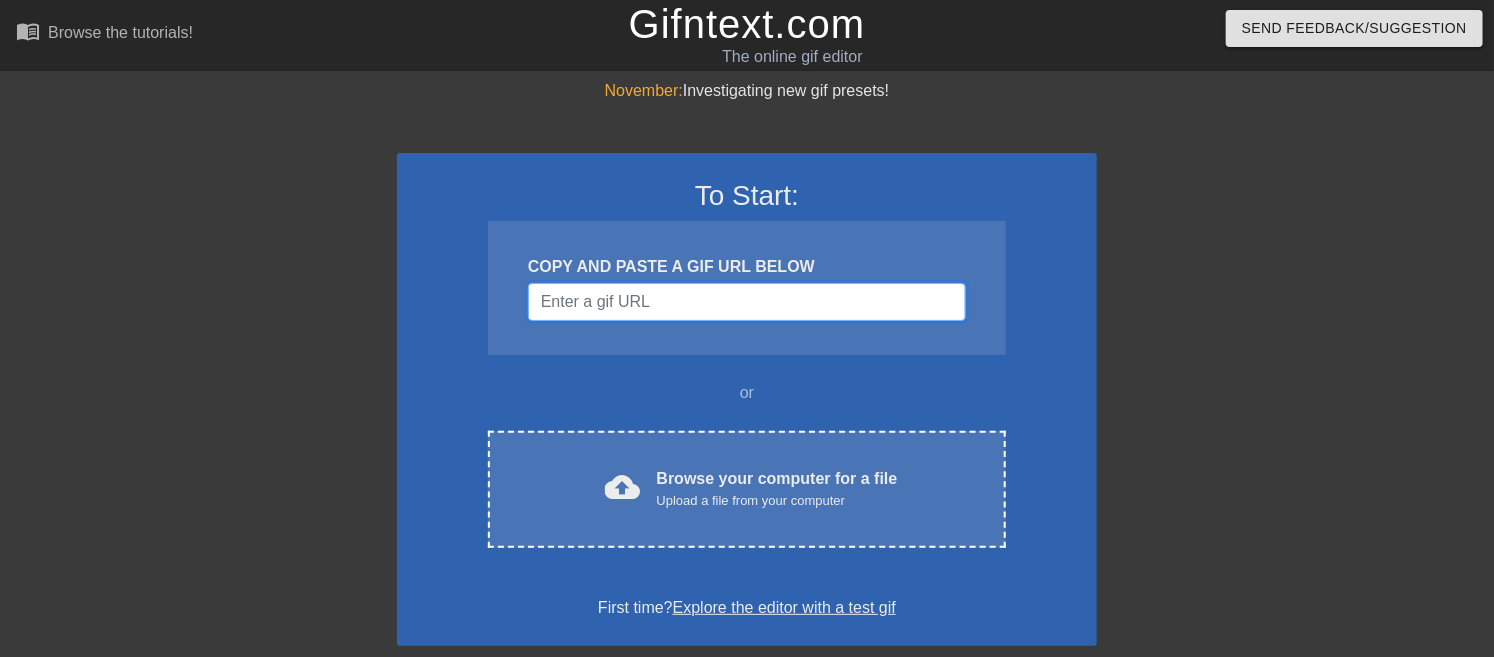click at bounding box center (747, 302) 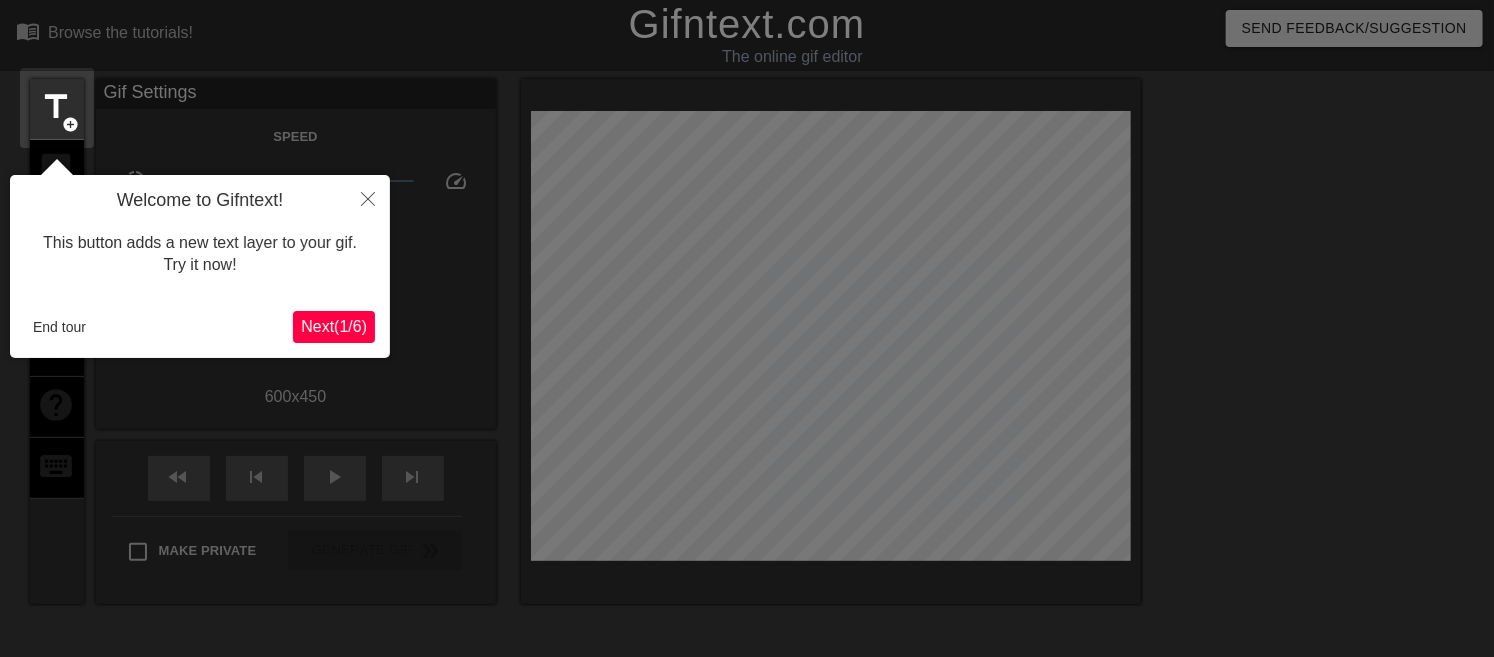scroll, scrollTop: 48, scrollLeft: 0, axis: vertical 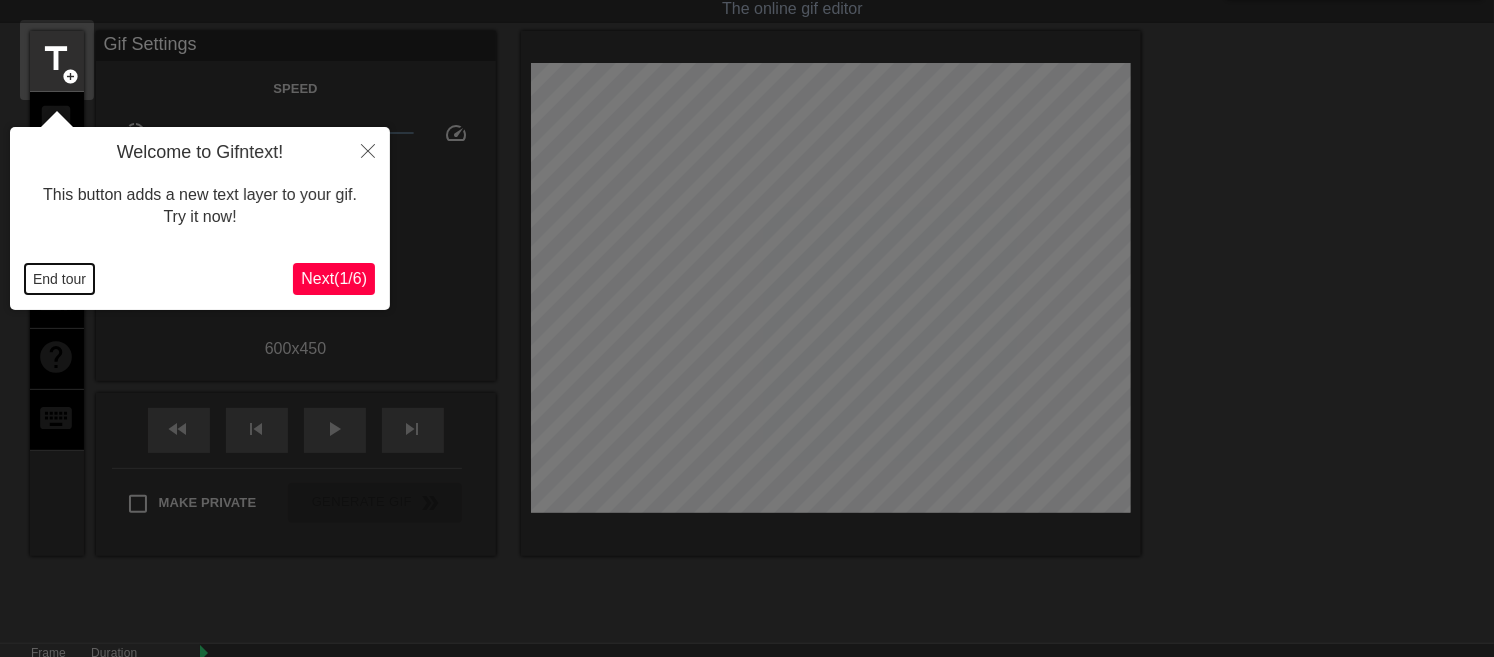 click on "End tour" at bounding box center [59, 279] 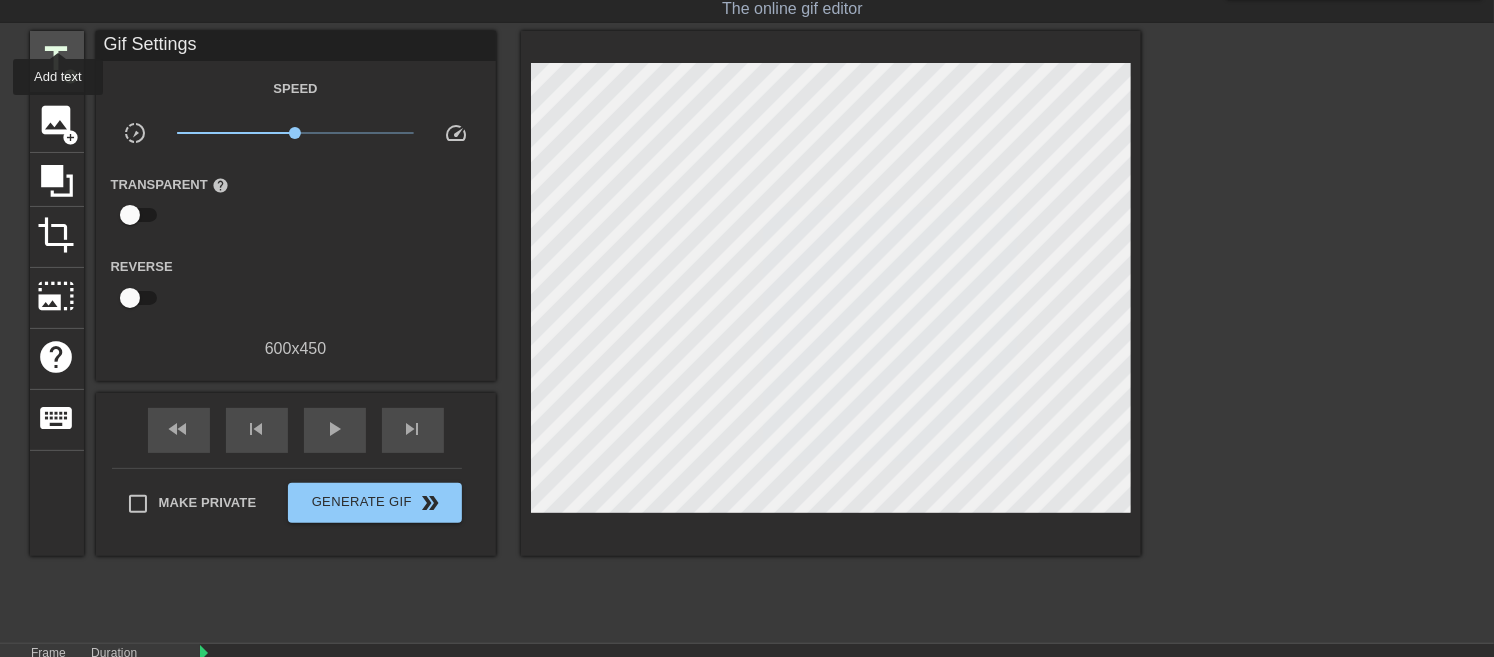 click on "title add_circle" at bounding box center [57, 61] 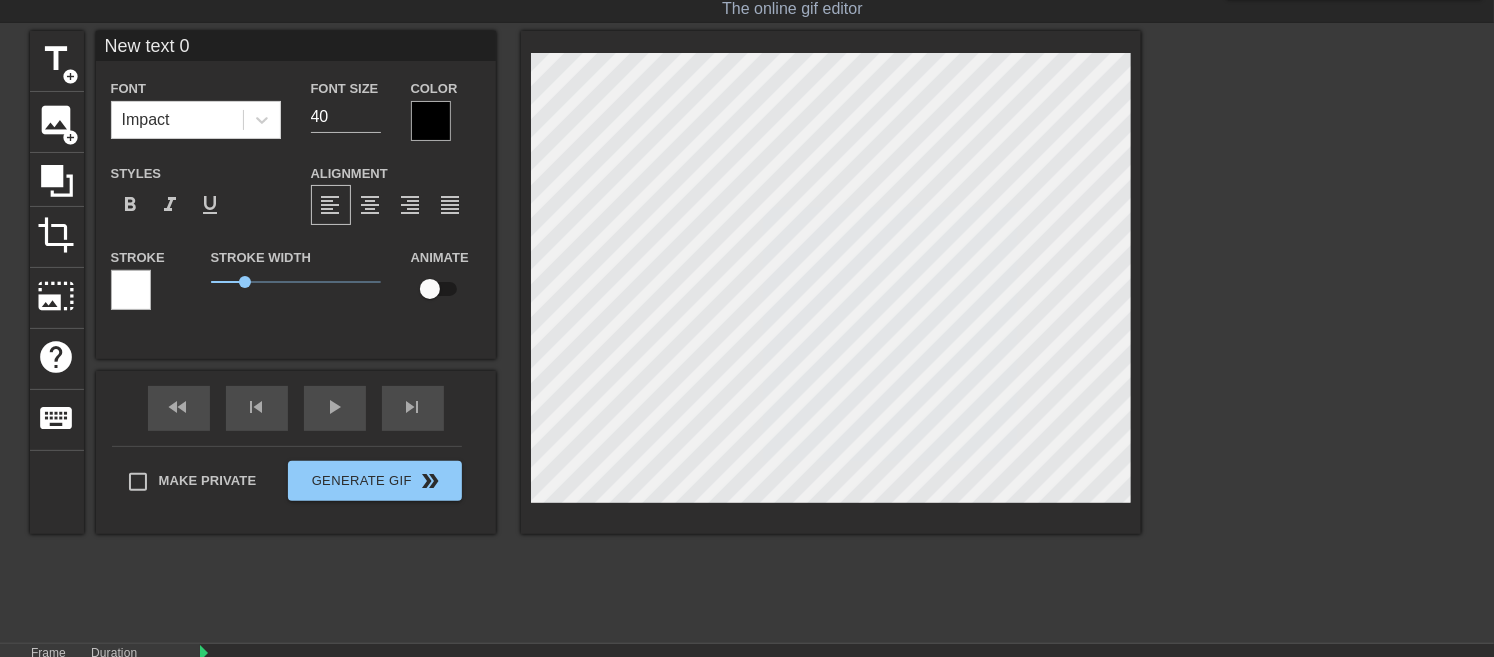 click at bounding box center (431, 121) 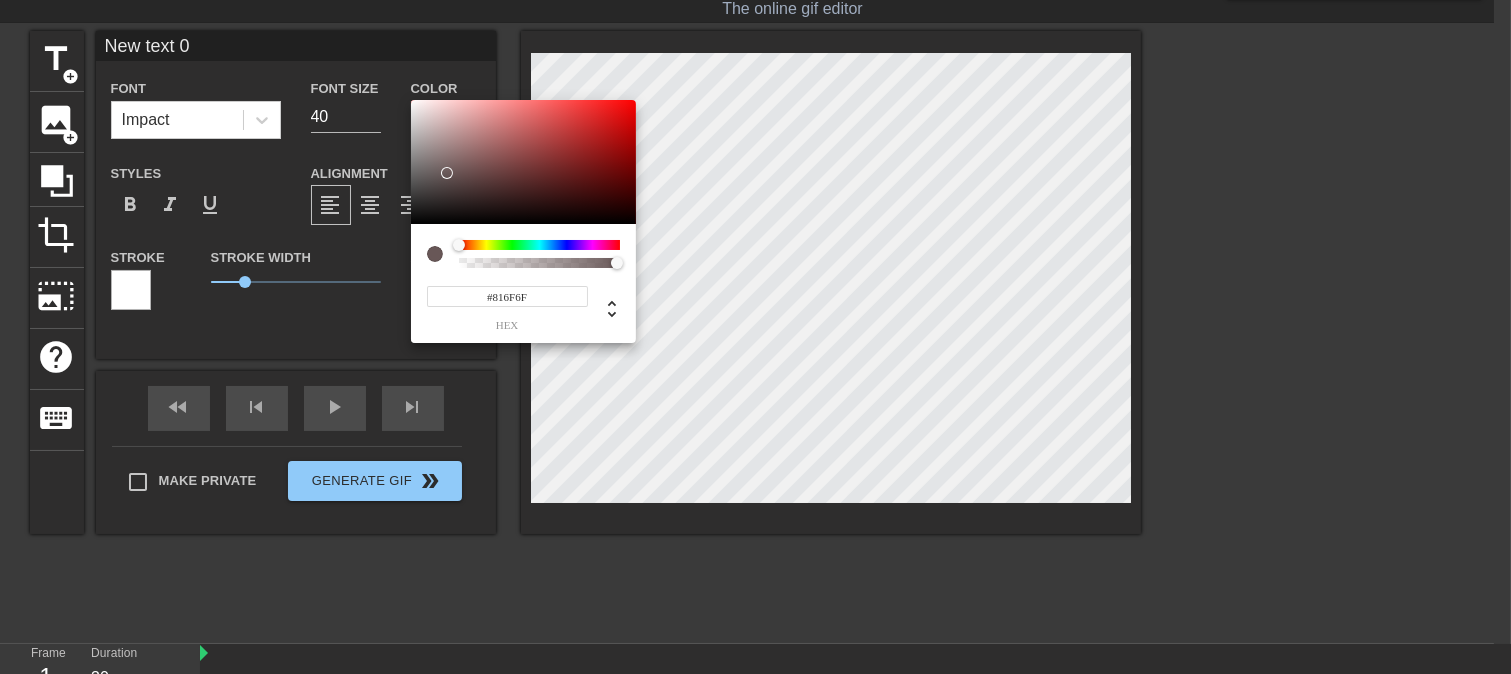 type on "#FFFFFF" 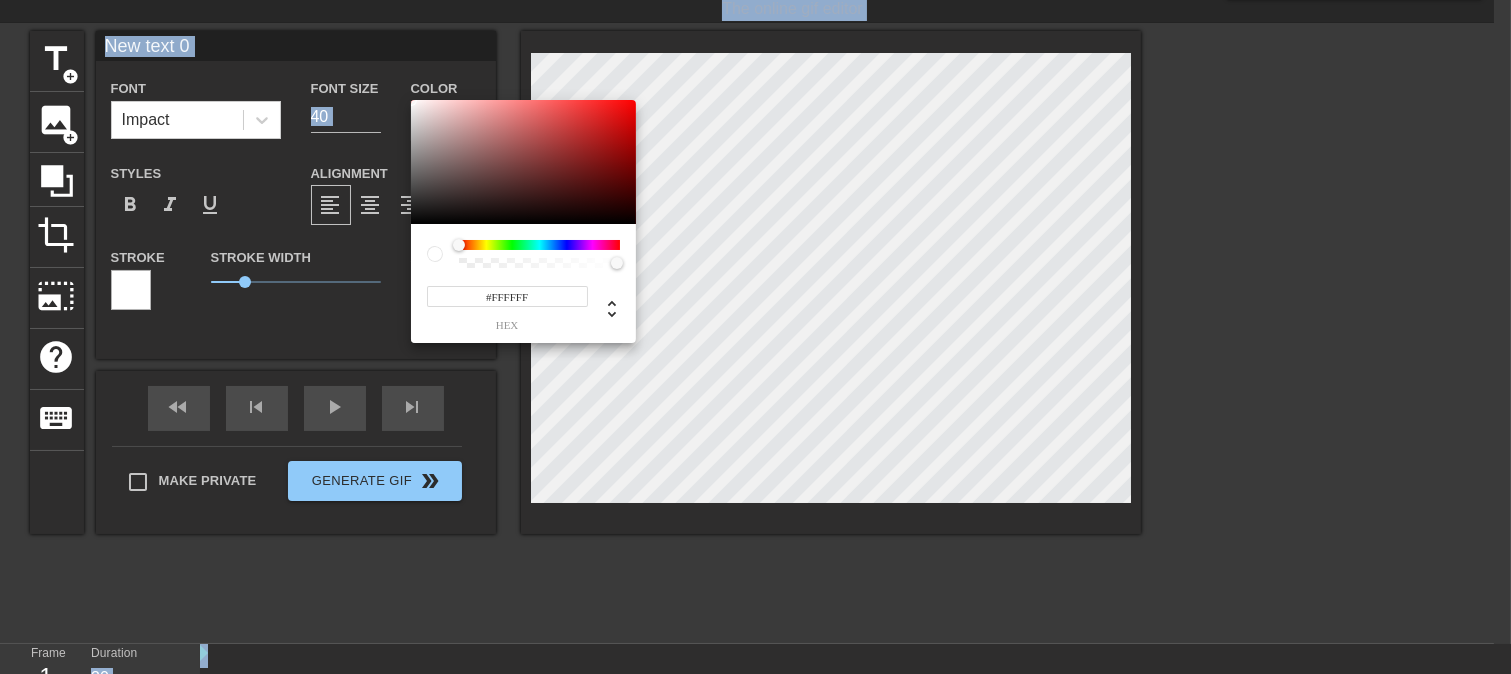 drag, startPoint x: 448, startPoint y: 173, endPoint x: 248, endPoint y: -52, distance: 301.03986 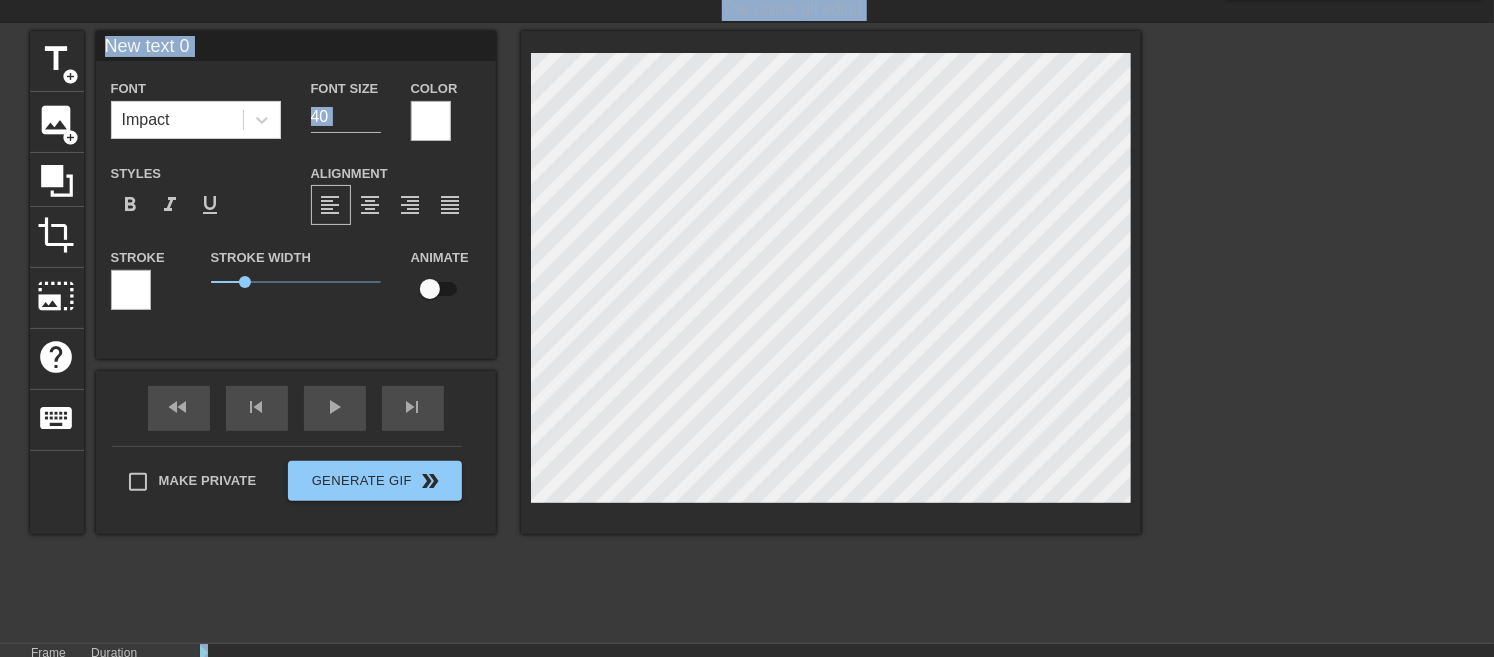 click at bounding box center [131, 290] 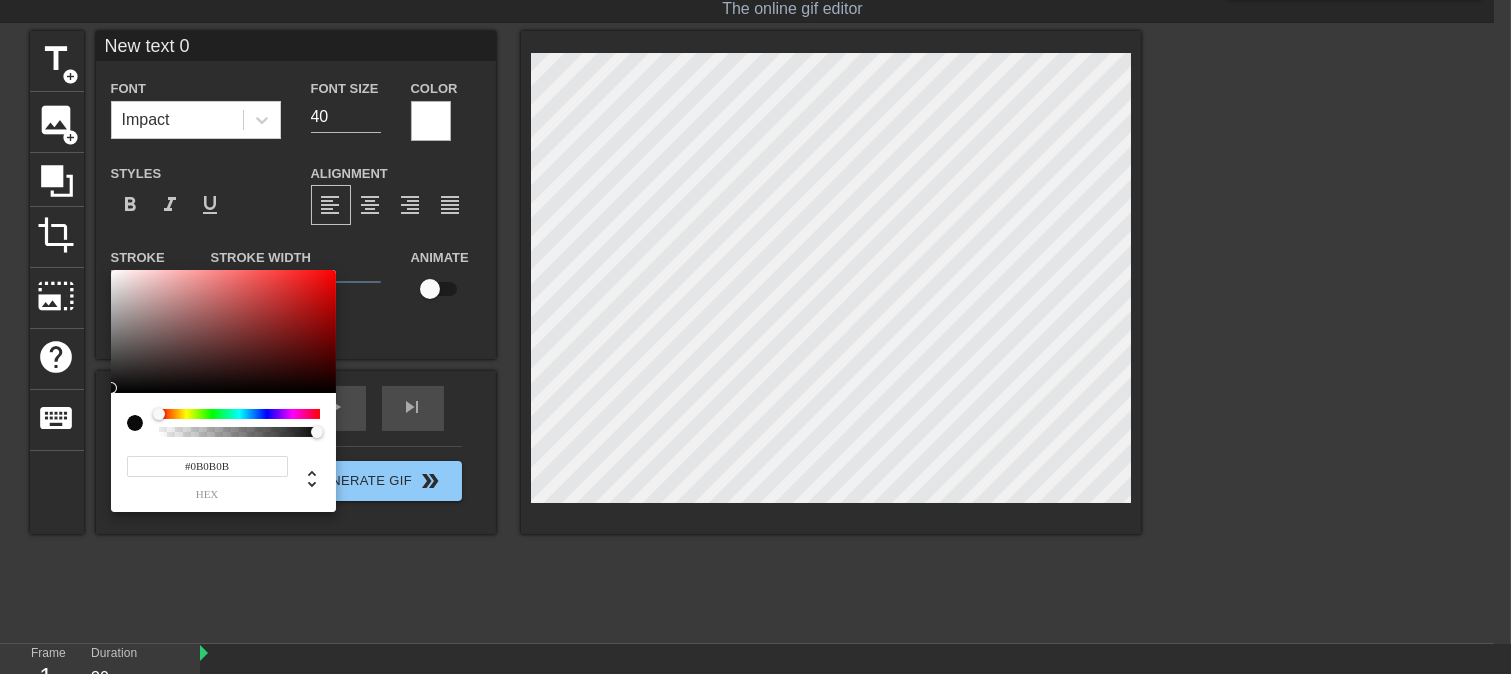 type on "#000000" 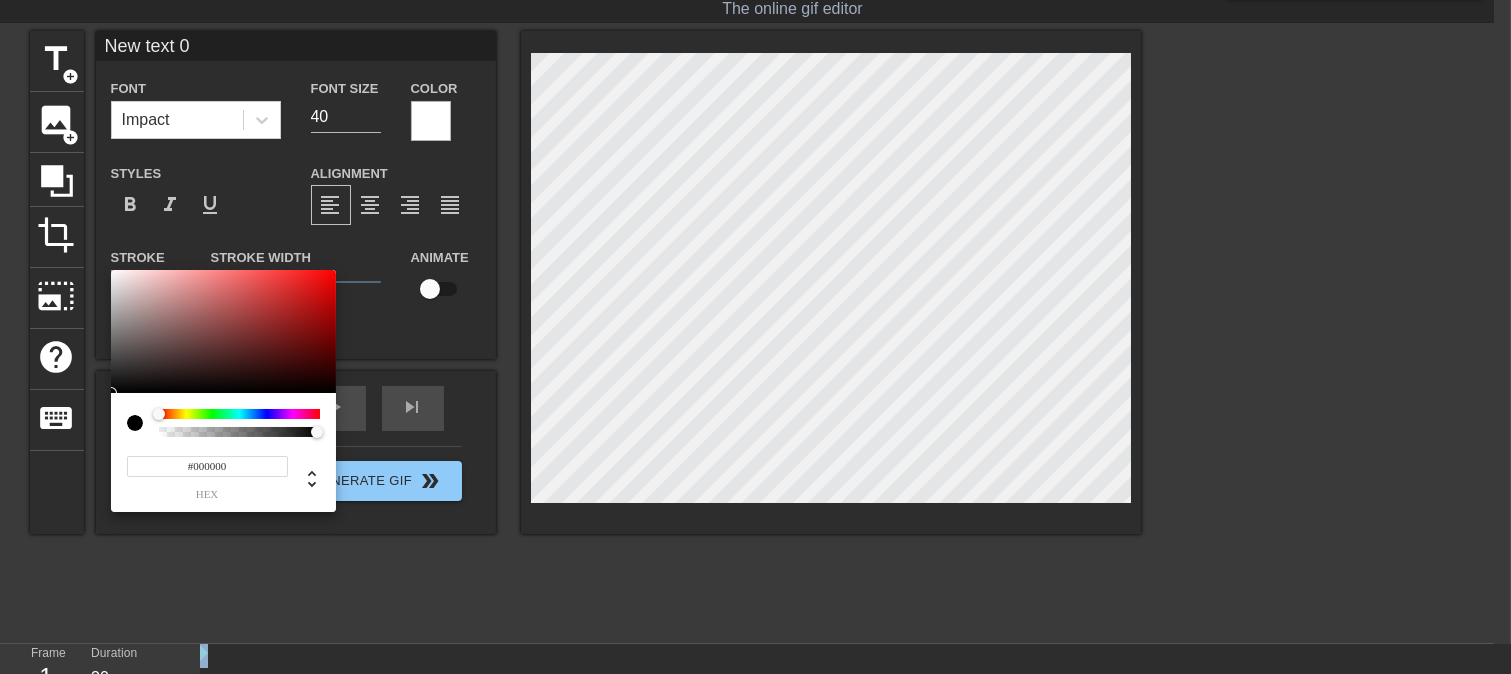 drag, startPoint x: 173, startPoint y: 306, endPoint x: 17, endPoint y: 706, distance: 429.3437 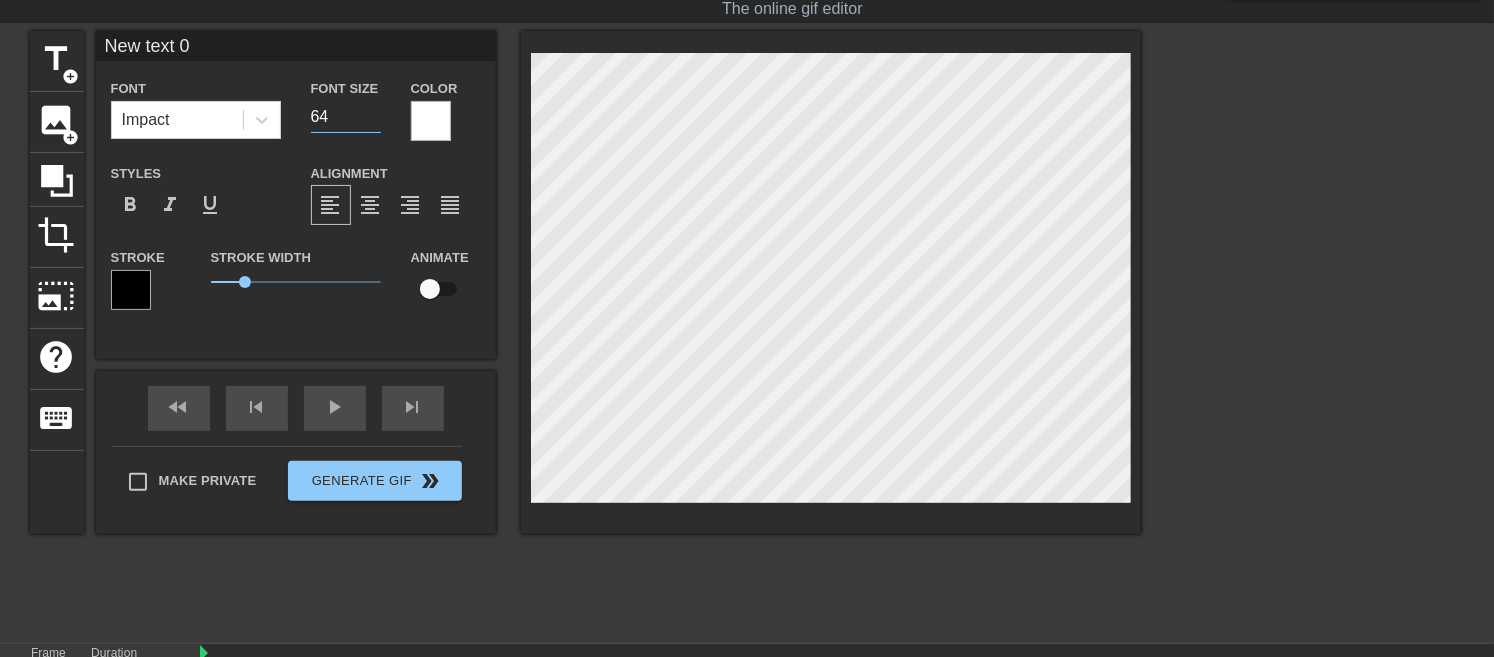 click on "64" at bounding box center [346, 117] 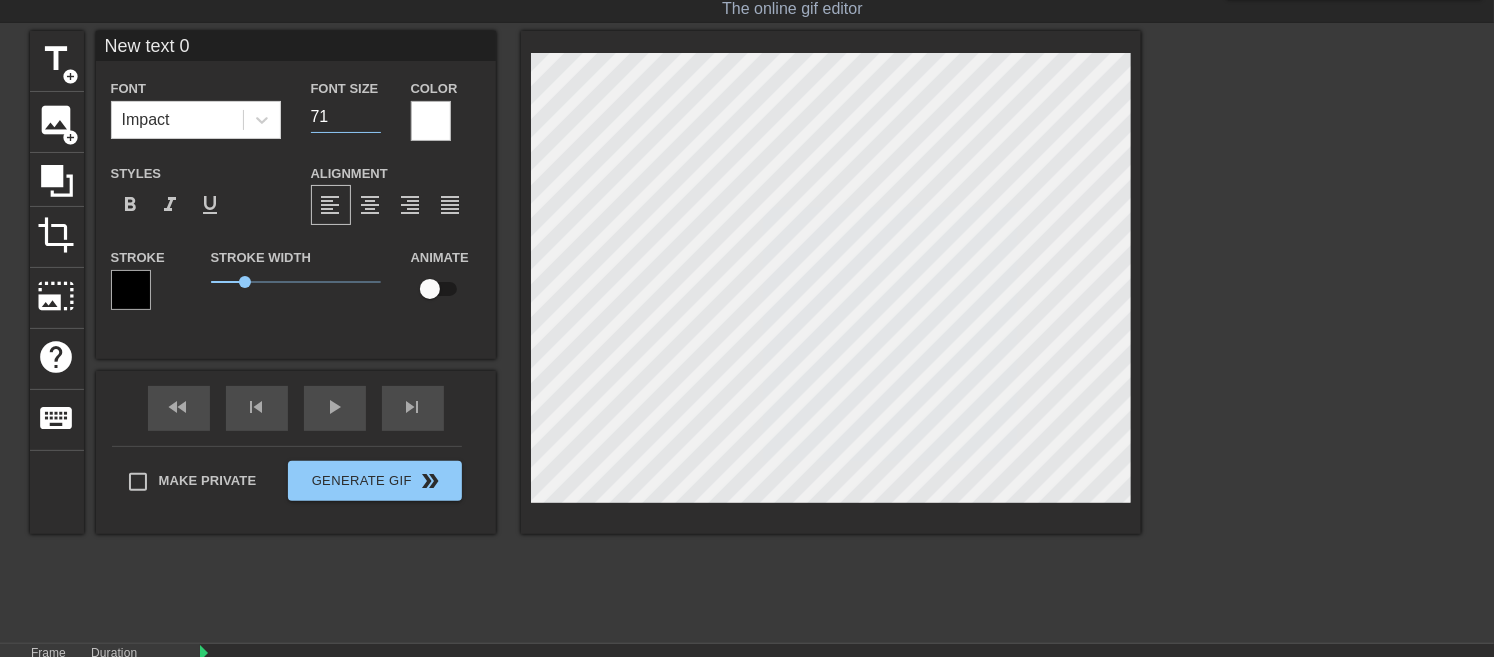 type on "71" 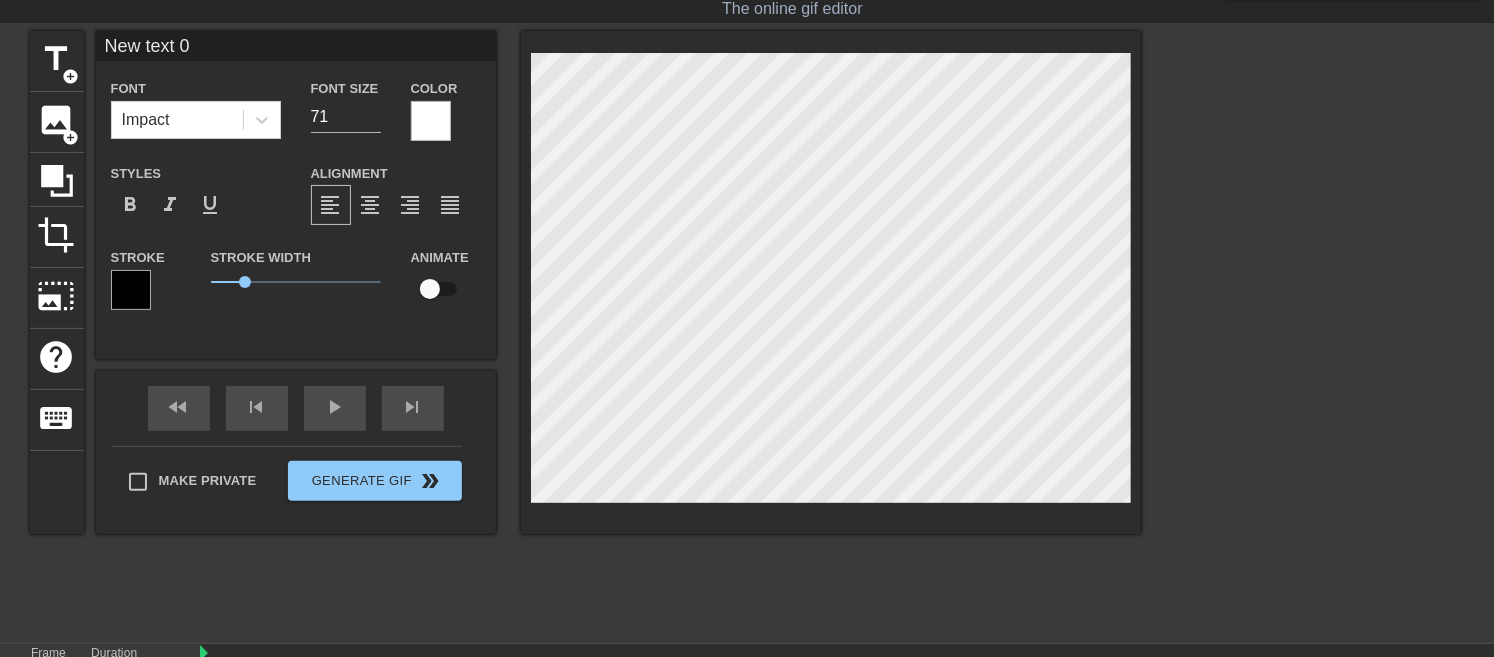 scroll, scrollTop: 2, scrollLeft: 3, axis: both 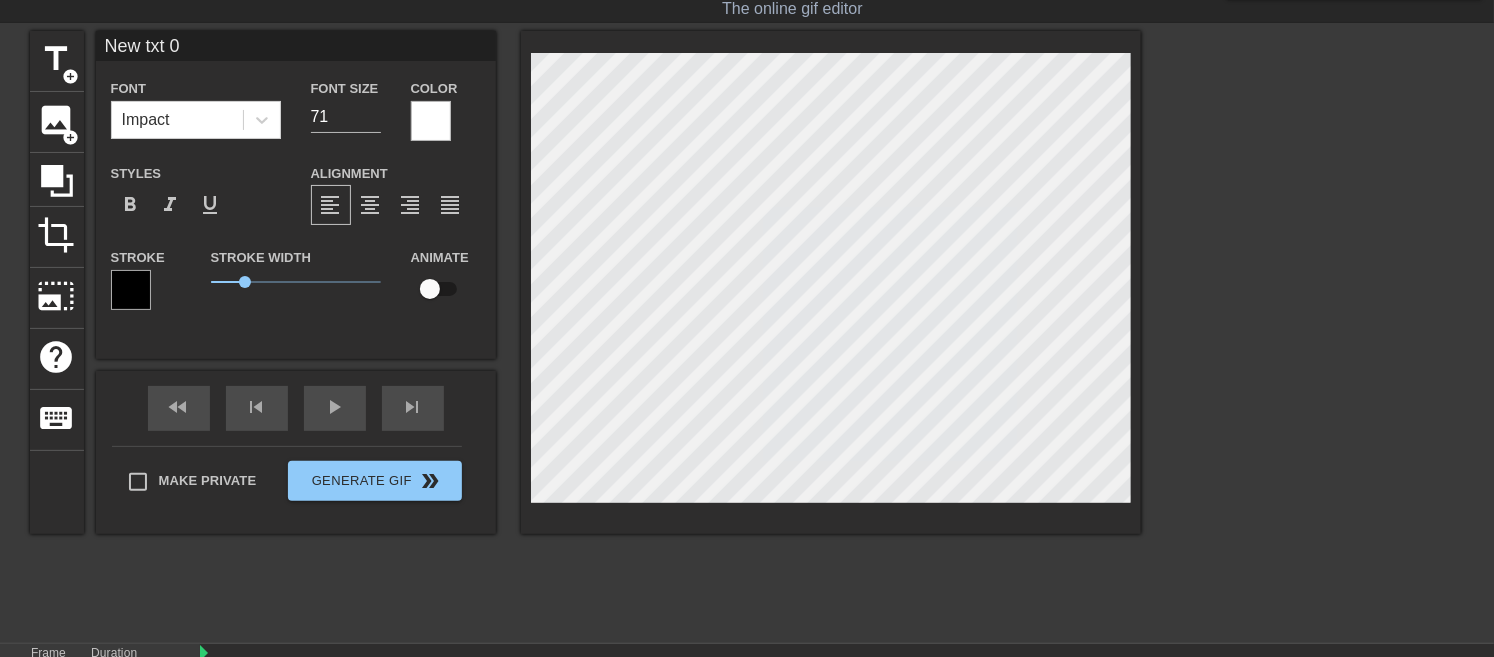 type on "New tt 0" 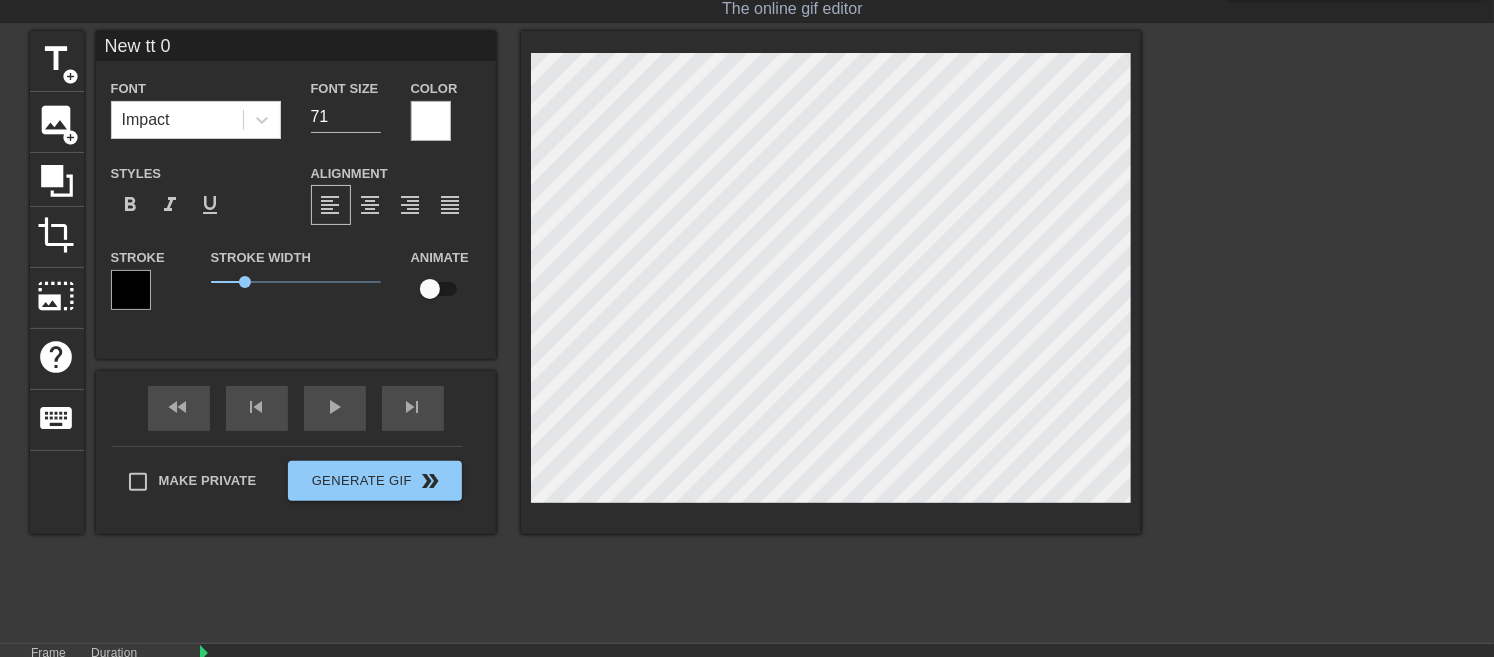 type on "New t 0" 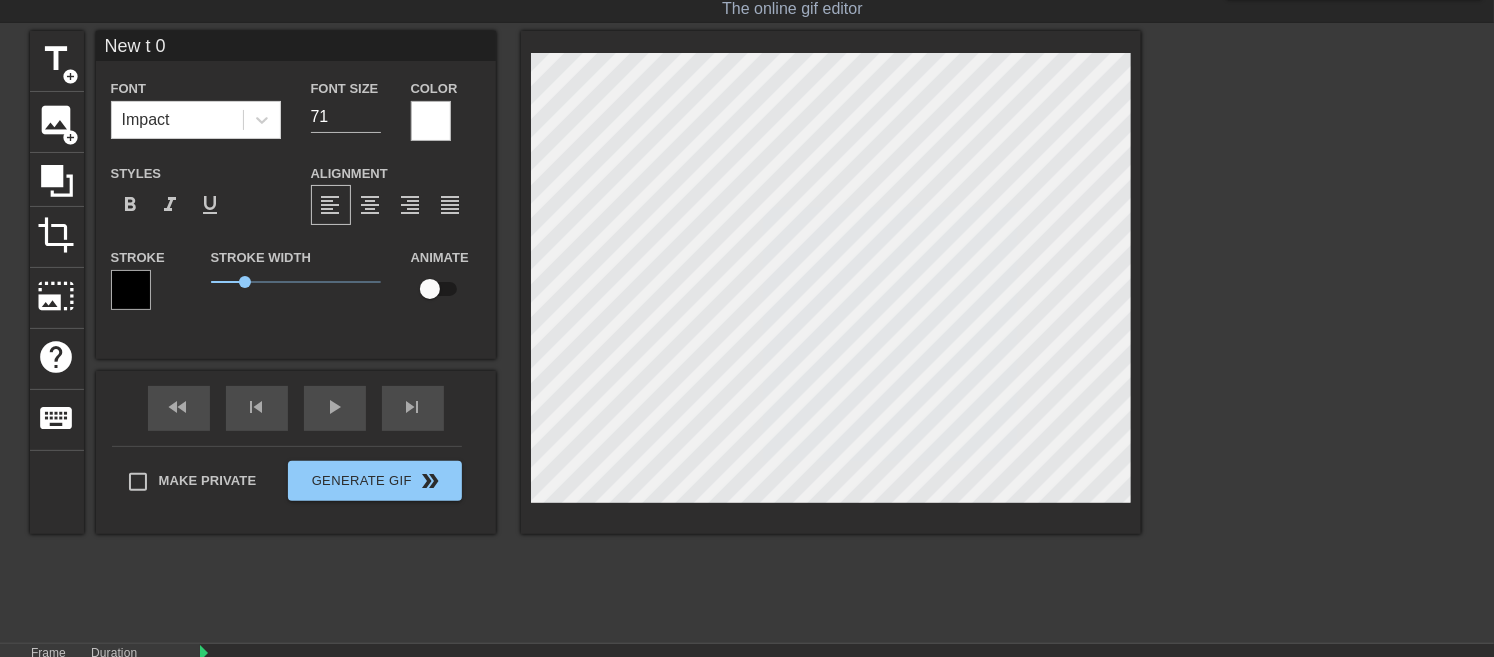type on "New t 0" 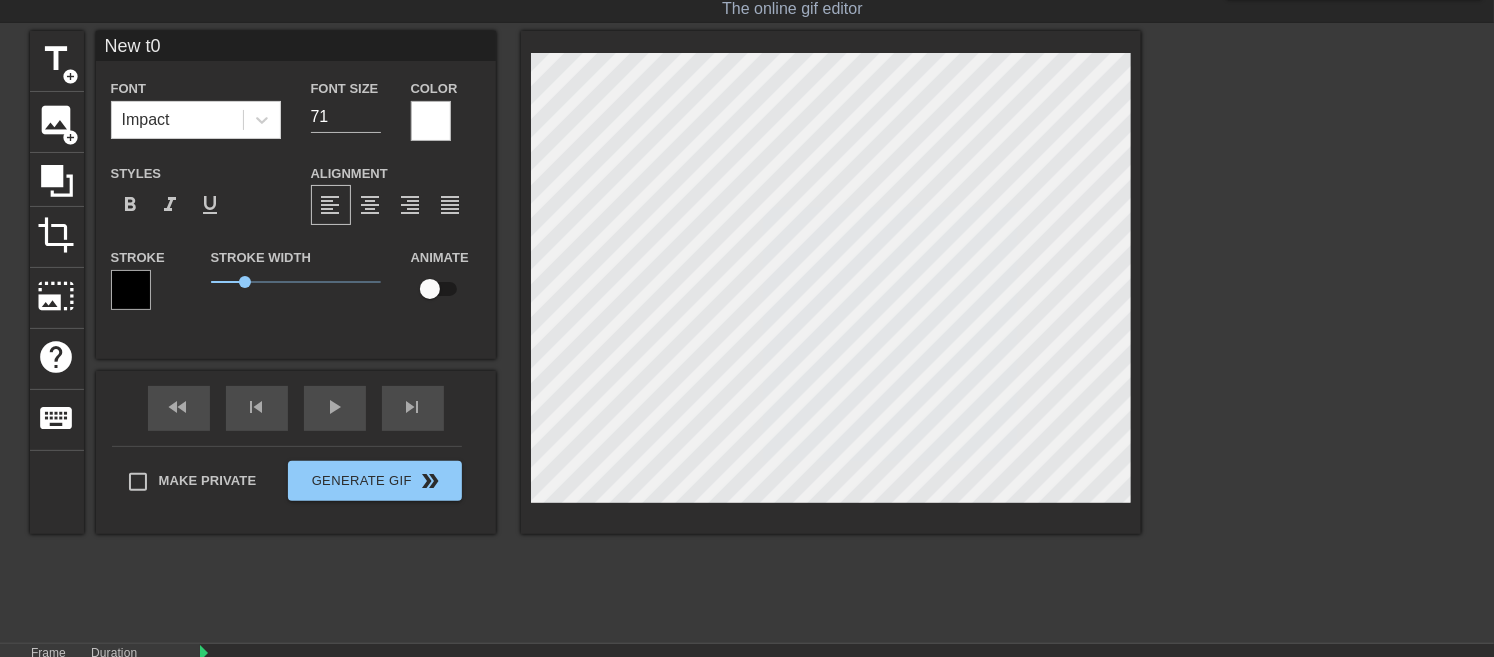 type on "New t" 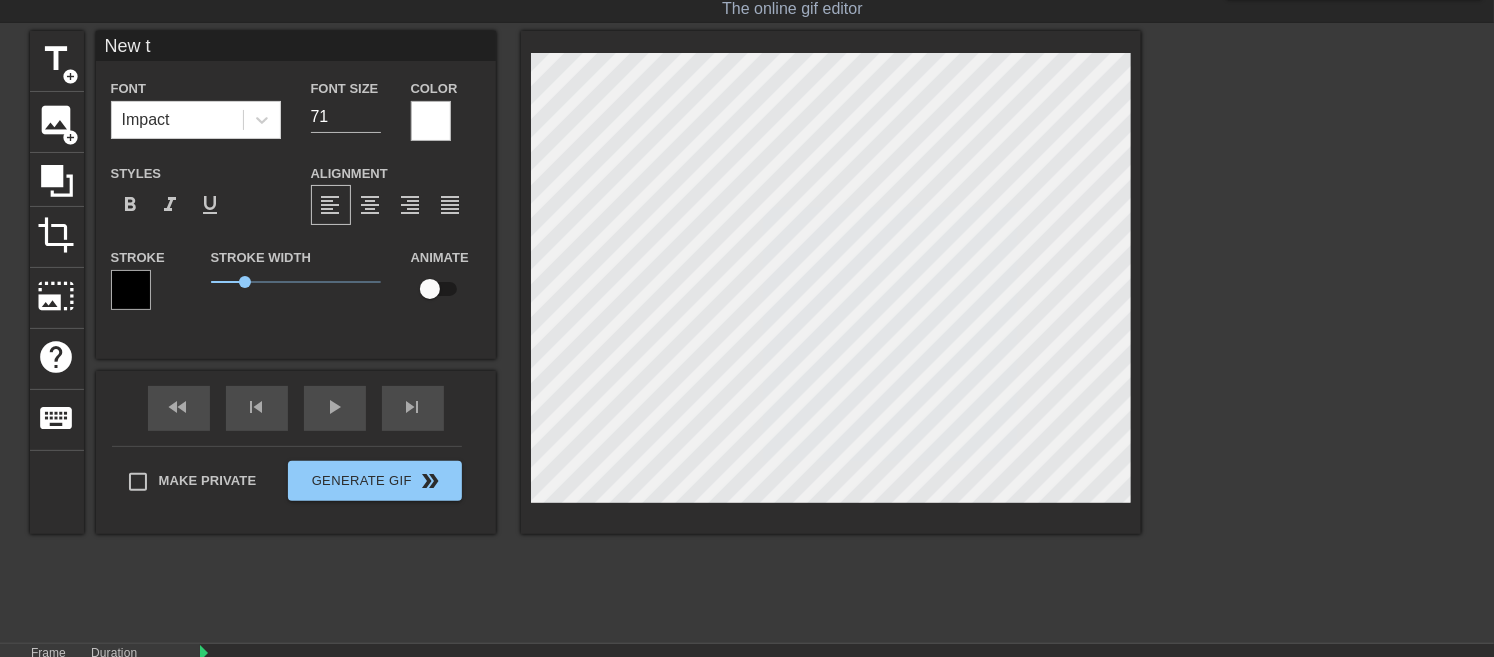 type on "New t" 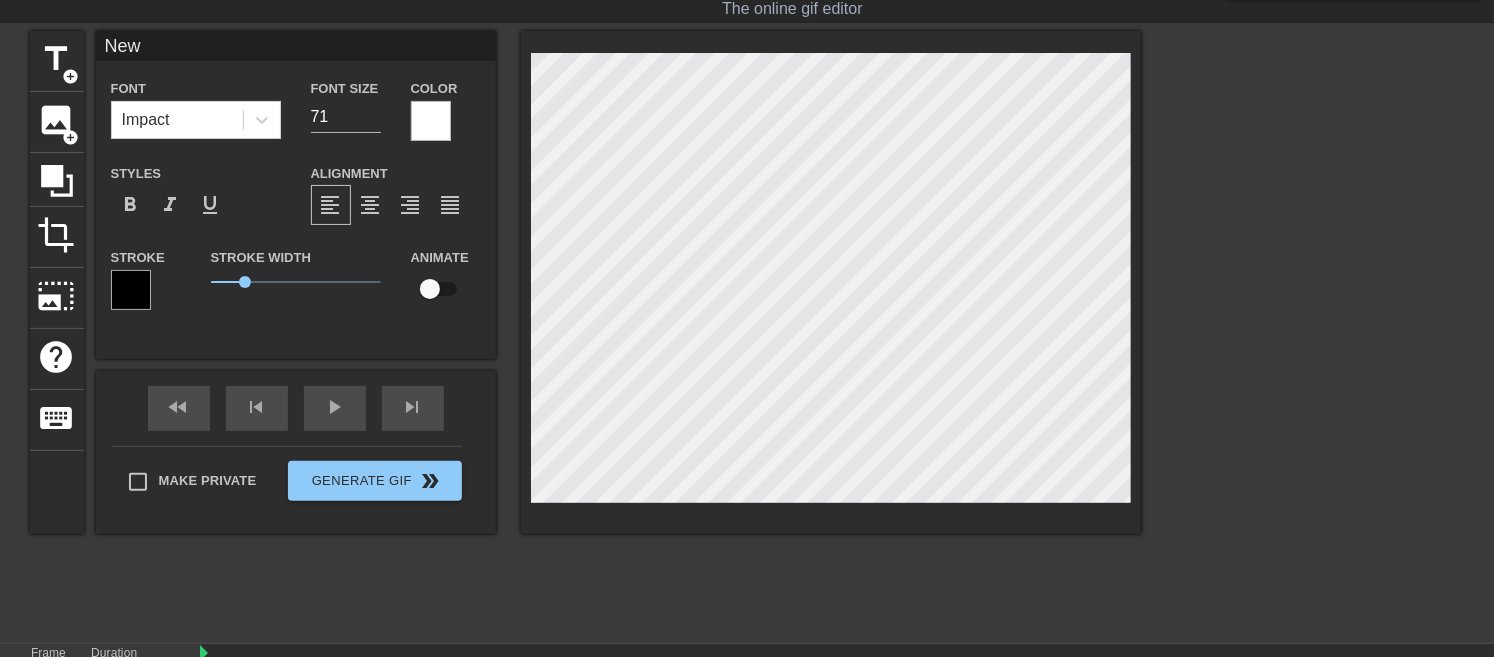 type on "New" 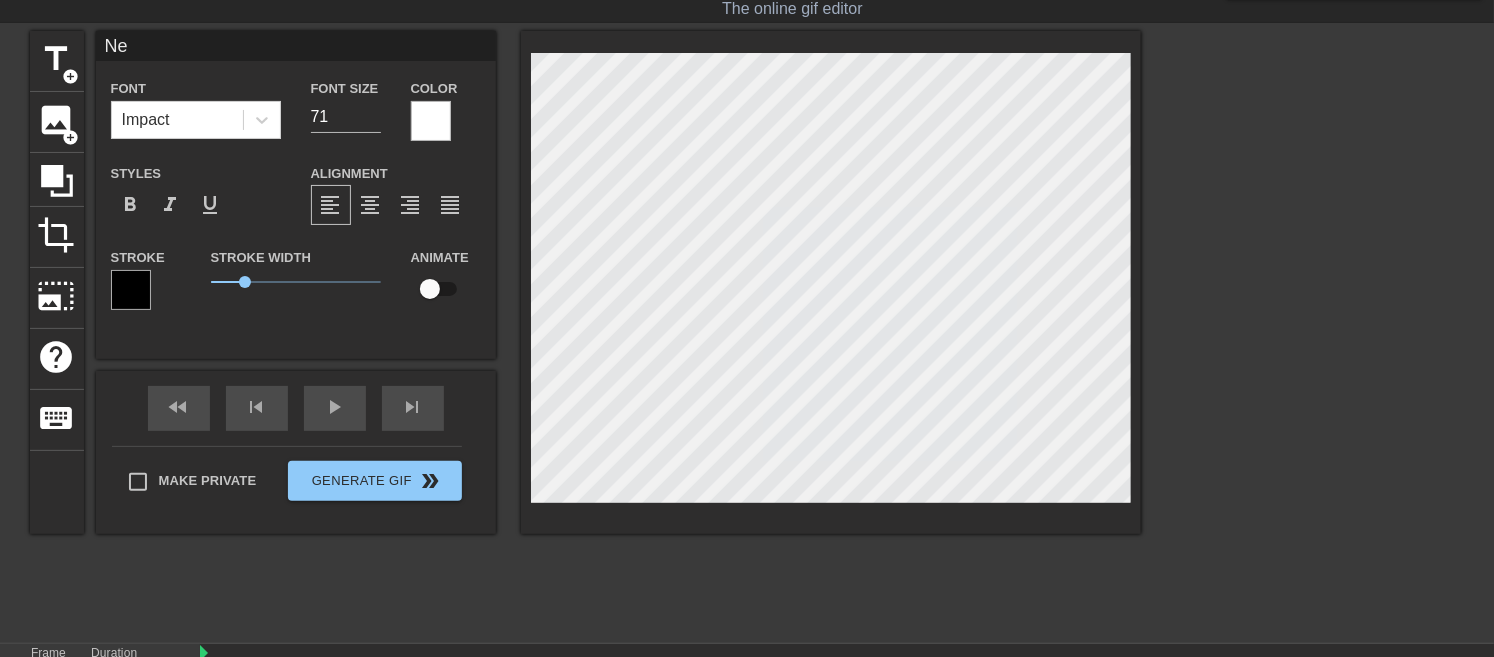 type on "N" 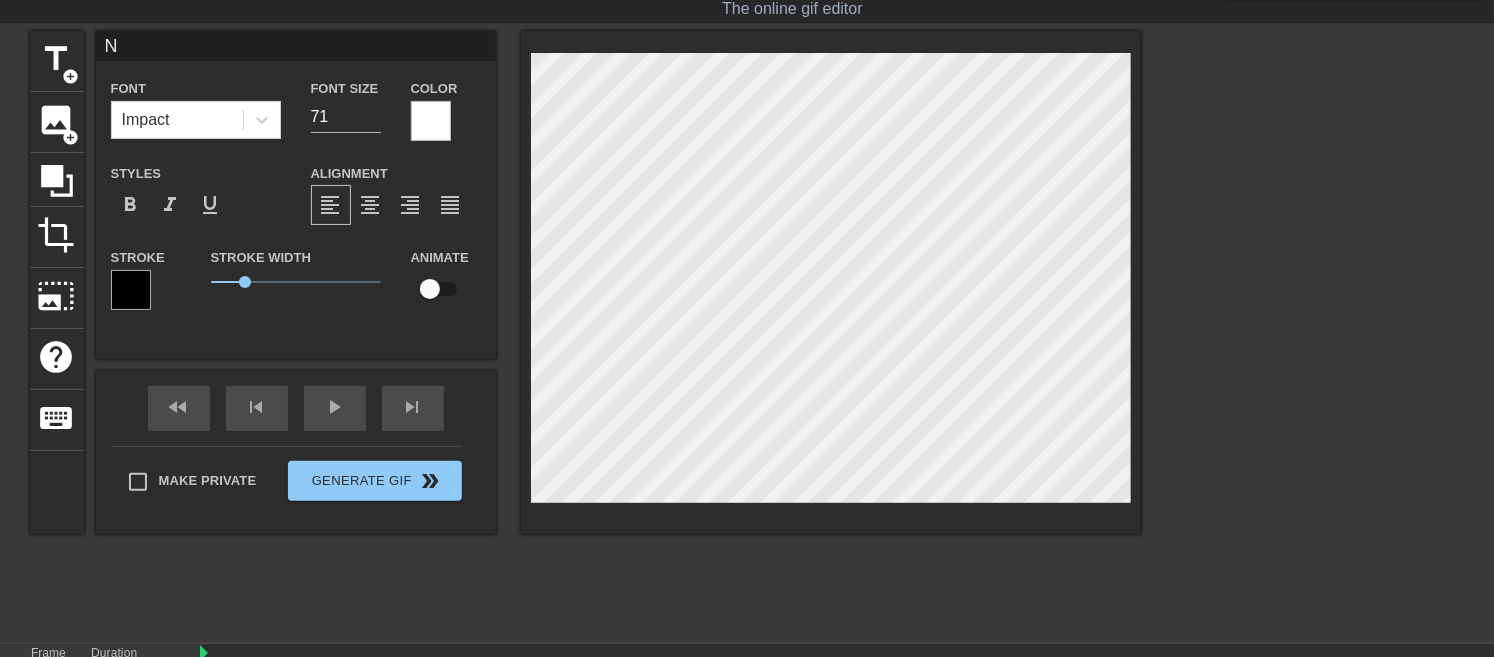 type 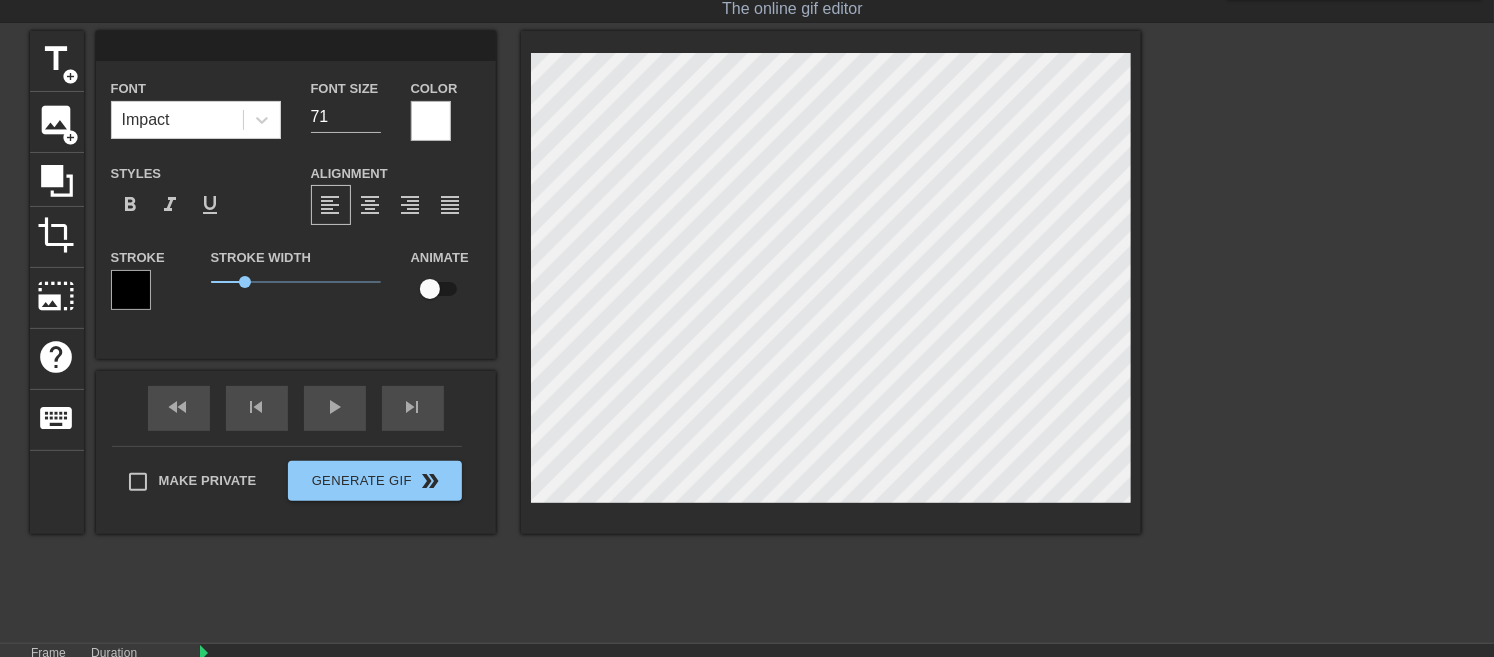 scroll, scrollTop: 2, scrollLeft: 2, axis: both 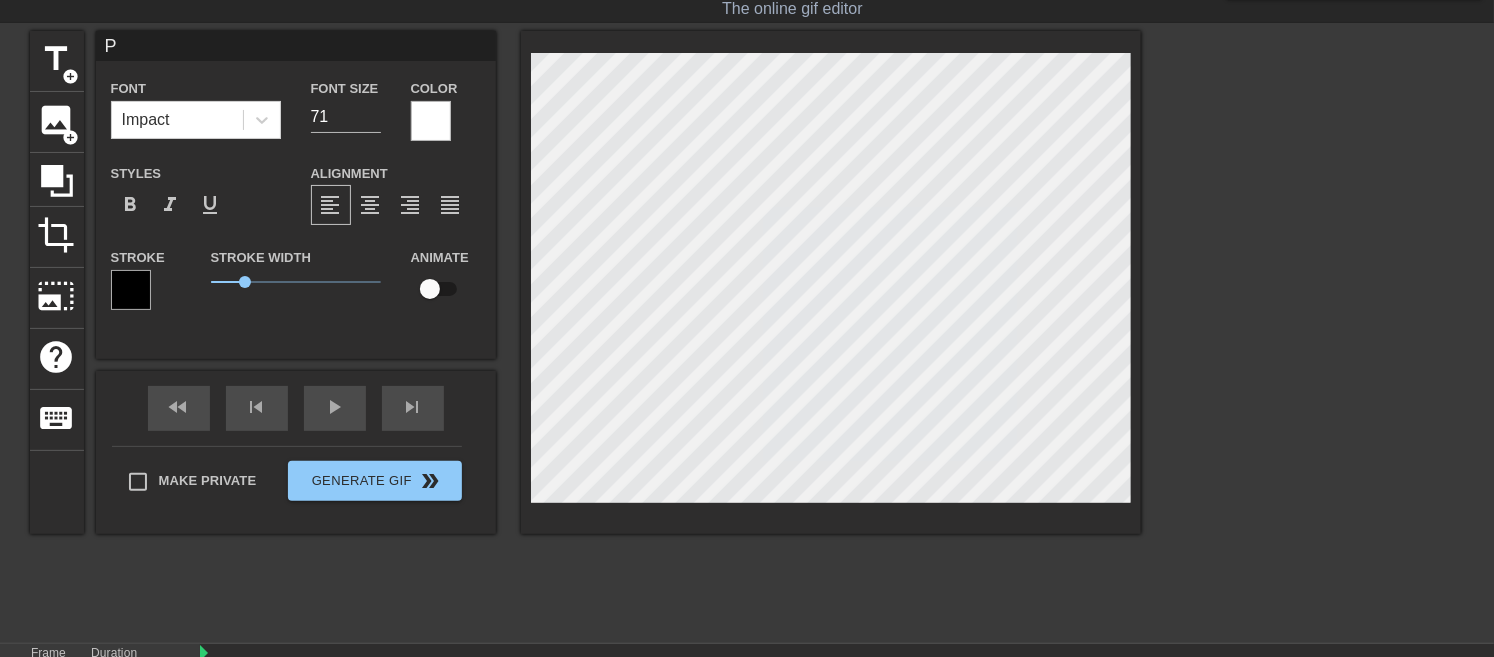 type on "Pe" 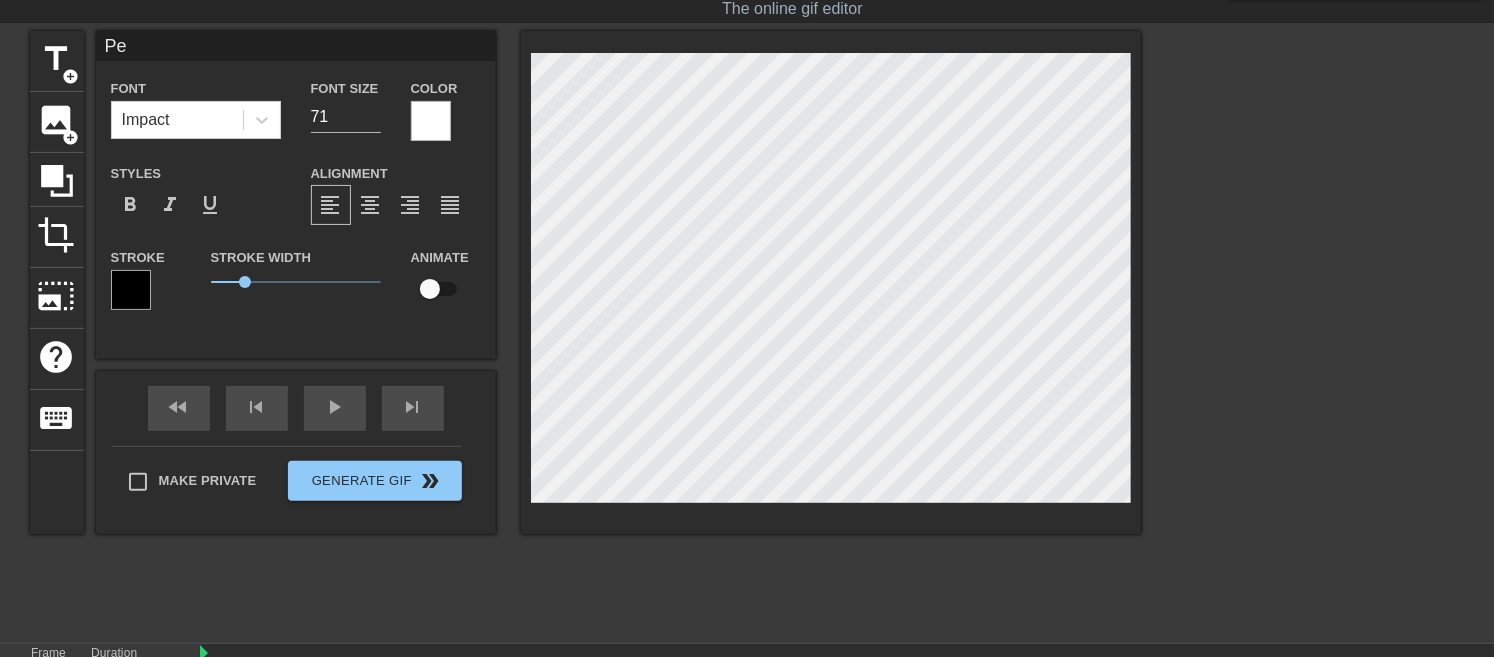 type on "Pe" 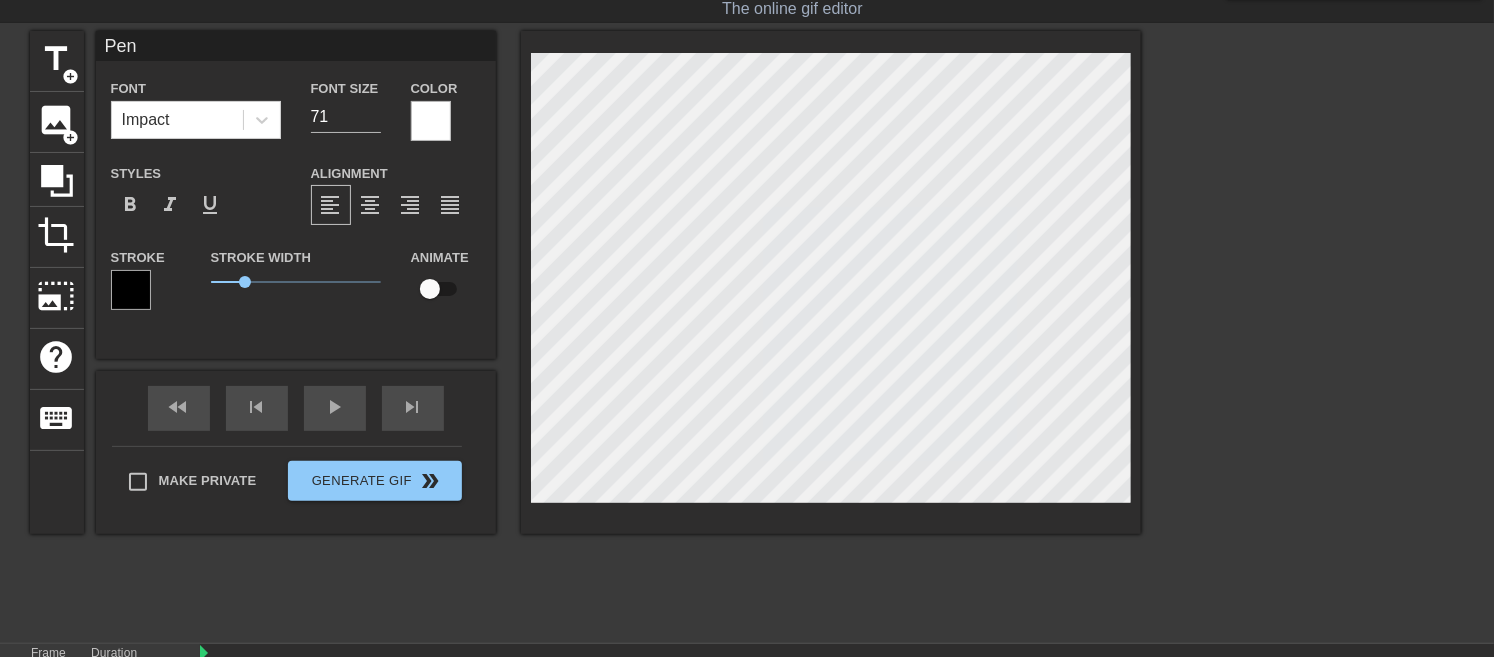 type on "Peni" 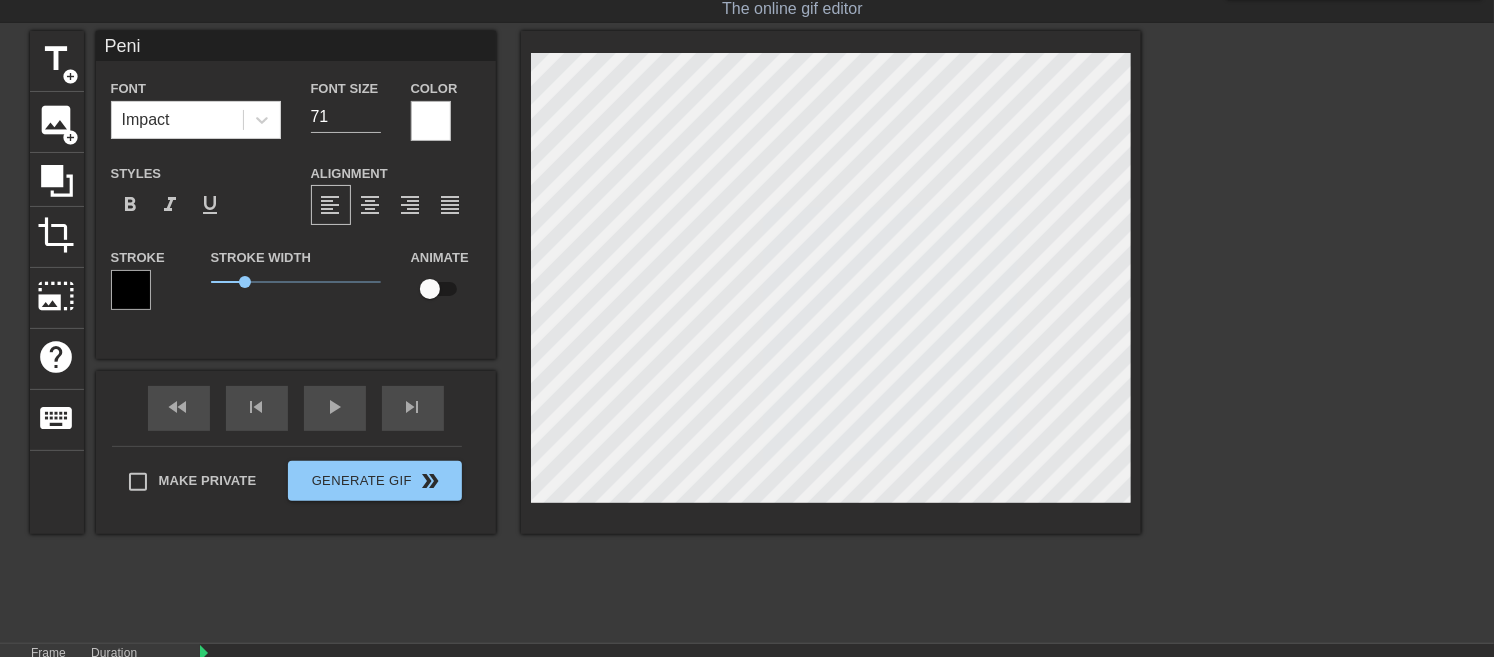 type on "[NAME]" 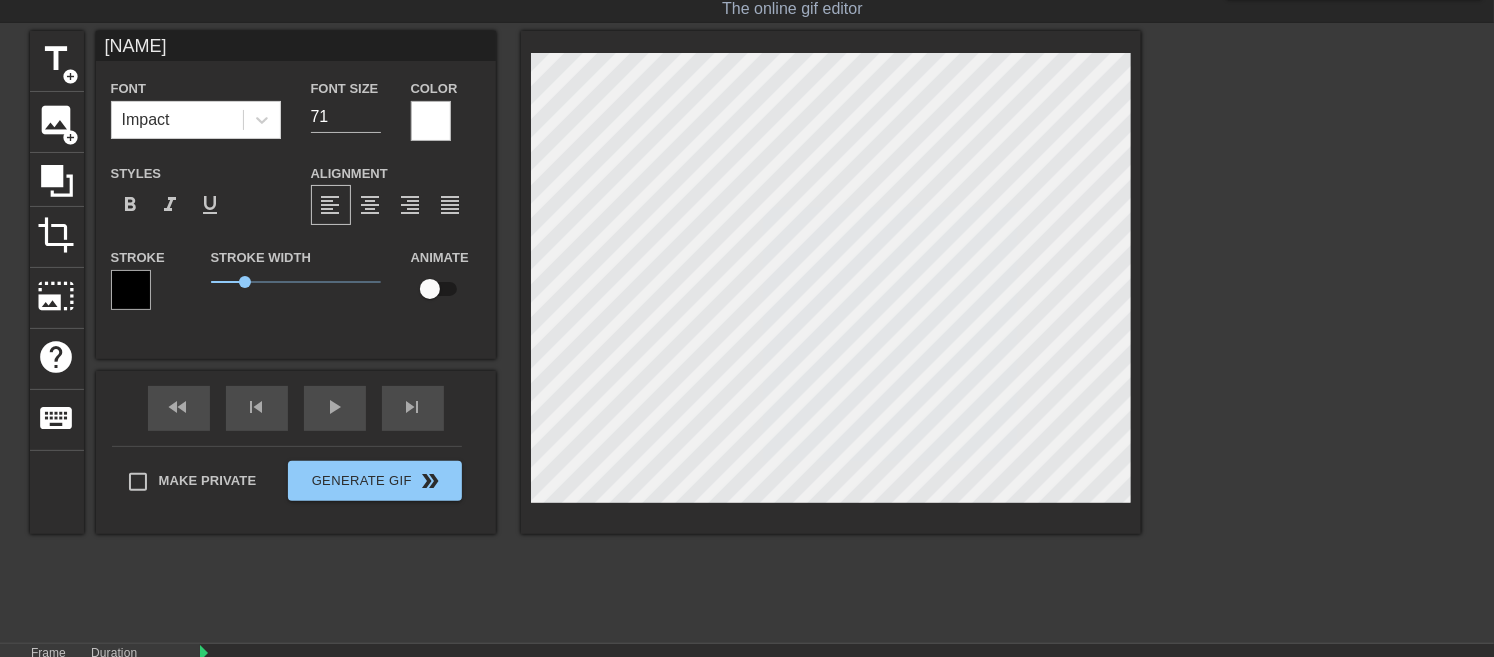 scroll, scrollTop: 2, scrollLeft: 3, axis: both 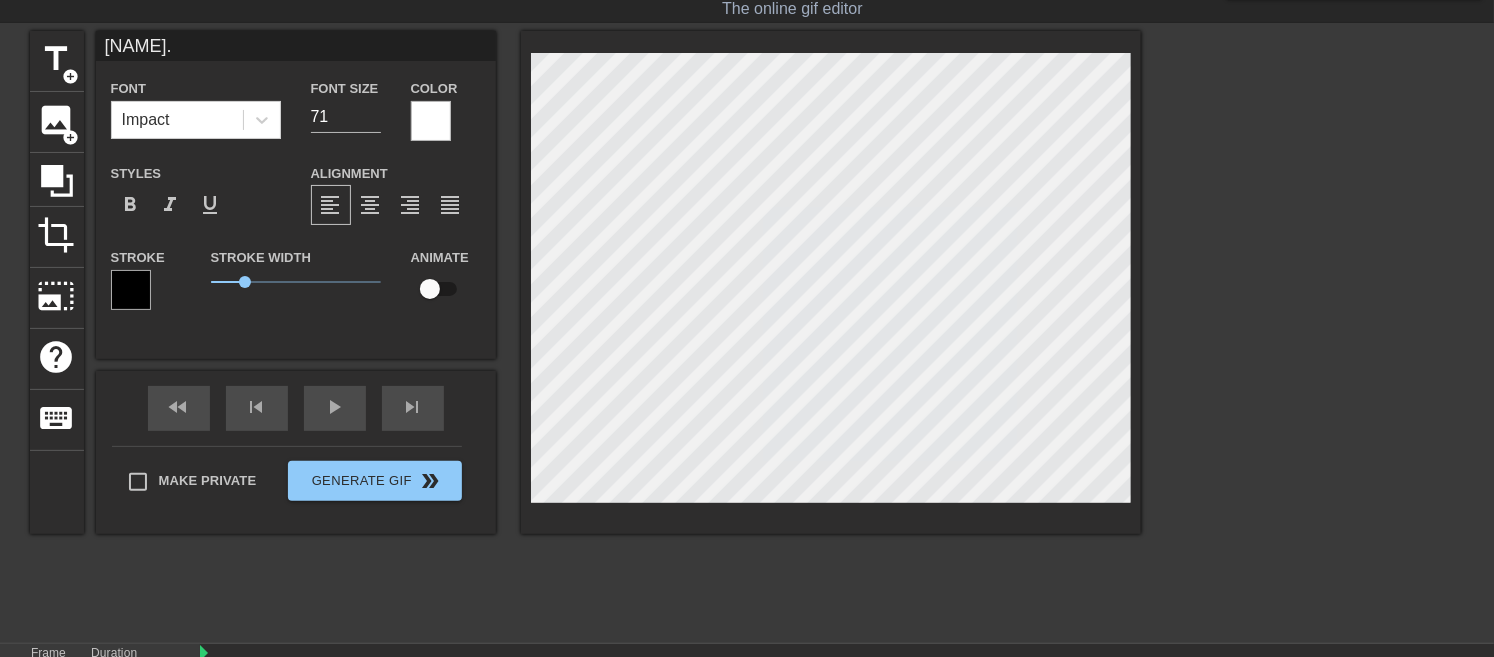 type on "[NAME]." 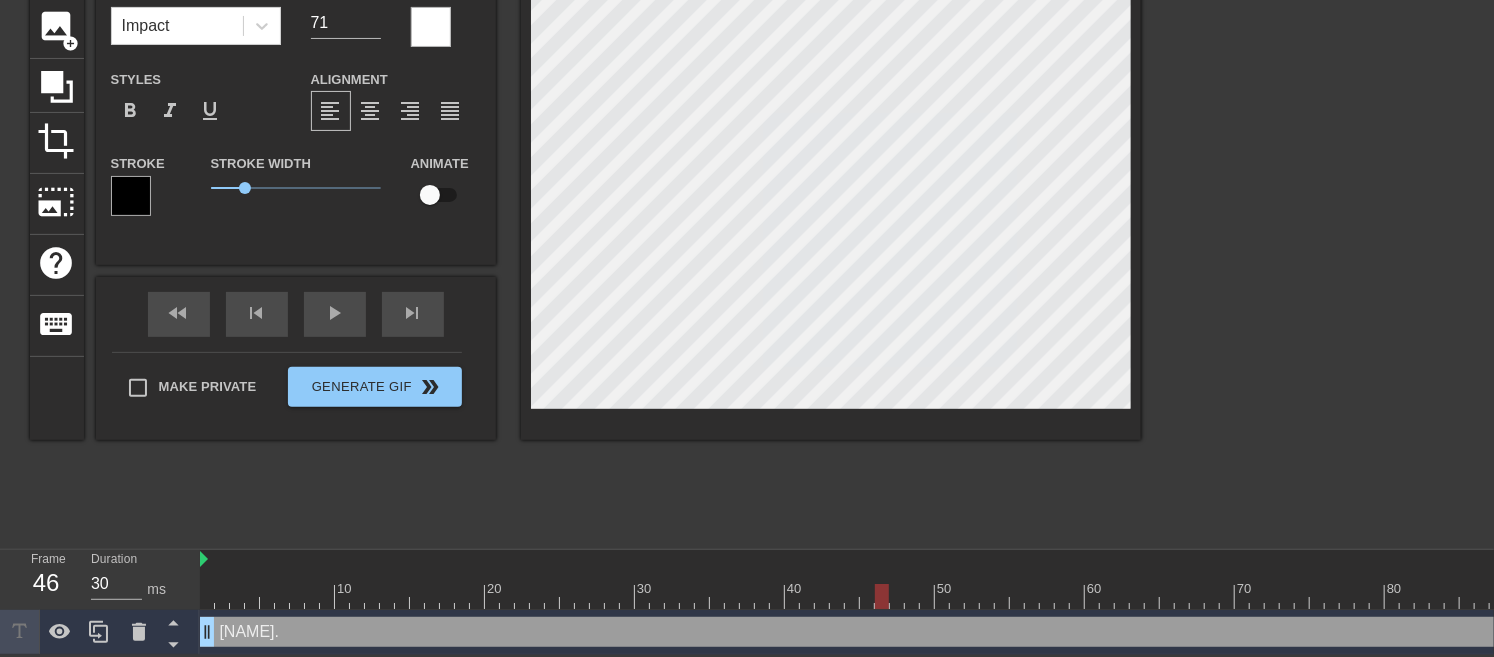 scroll, scrollTop: 155, scrollLeft: 0, axis: vertical 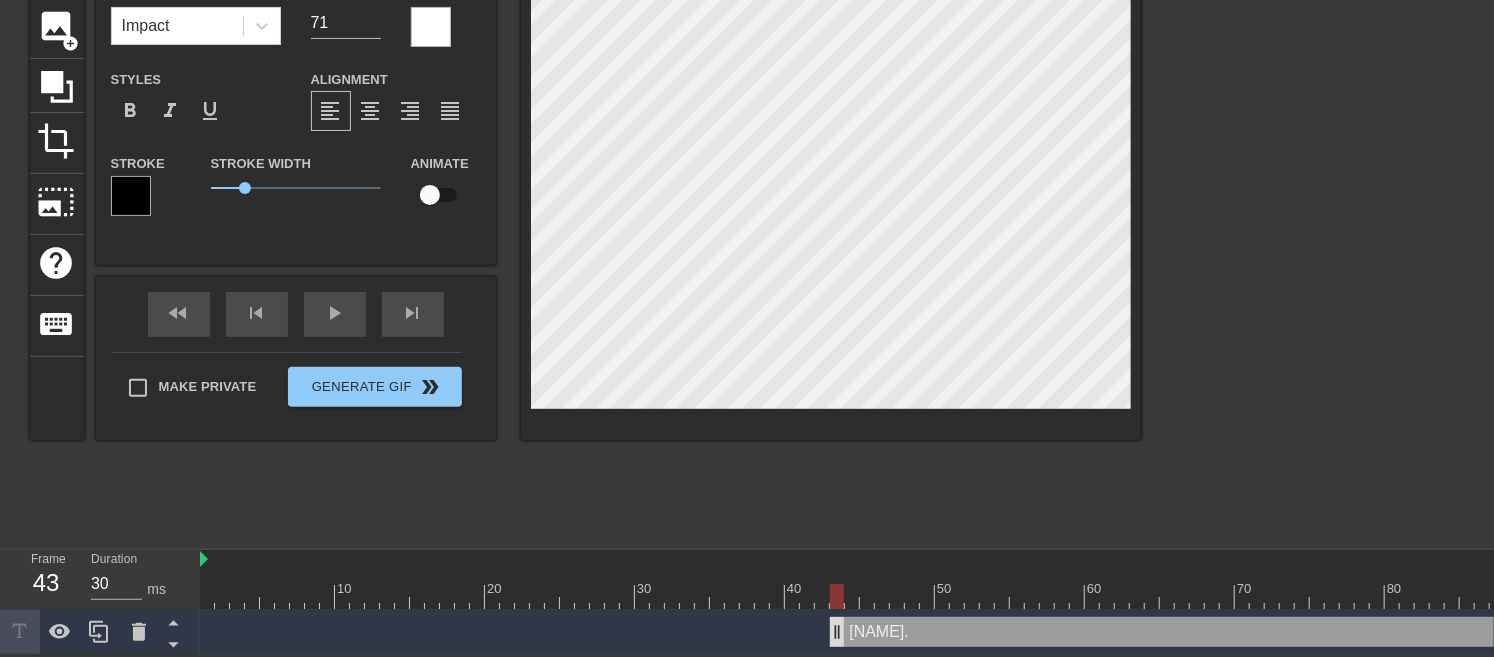 drag, startPoint x: 206, startPoint y: 618, endPoint x: 851, endPoint y: 614, distance: 645.0124 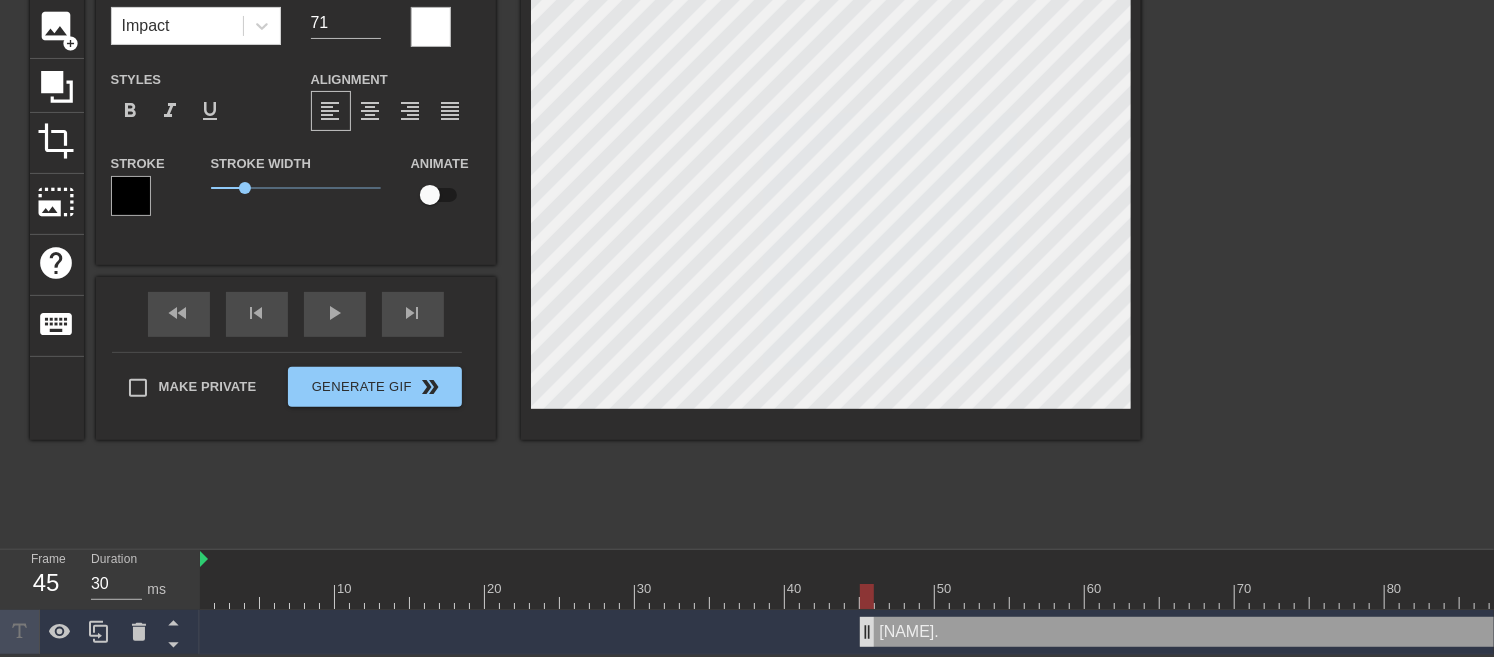 drag, startPoint x: 851, startPoint y: 614, endPoint x: 878, endPoint y: 620, distance: 27.658634 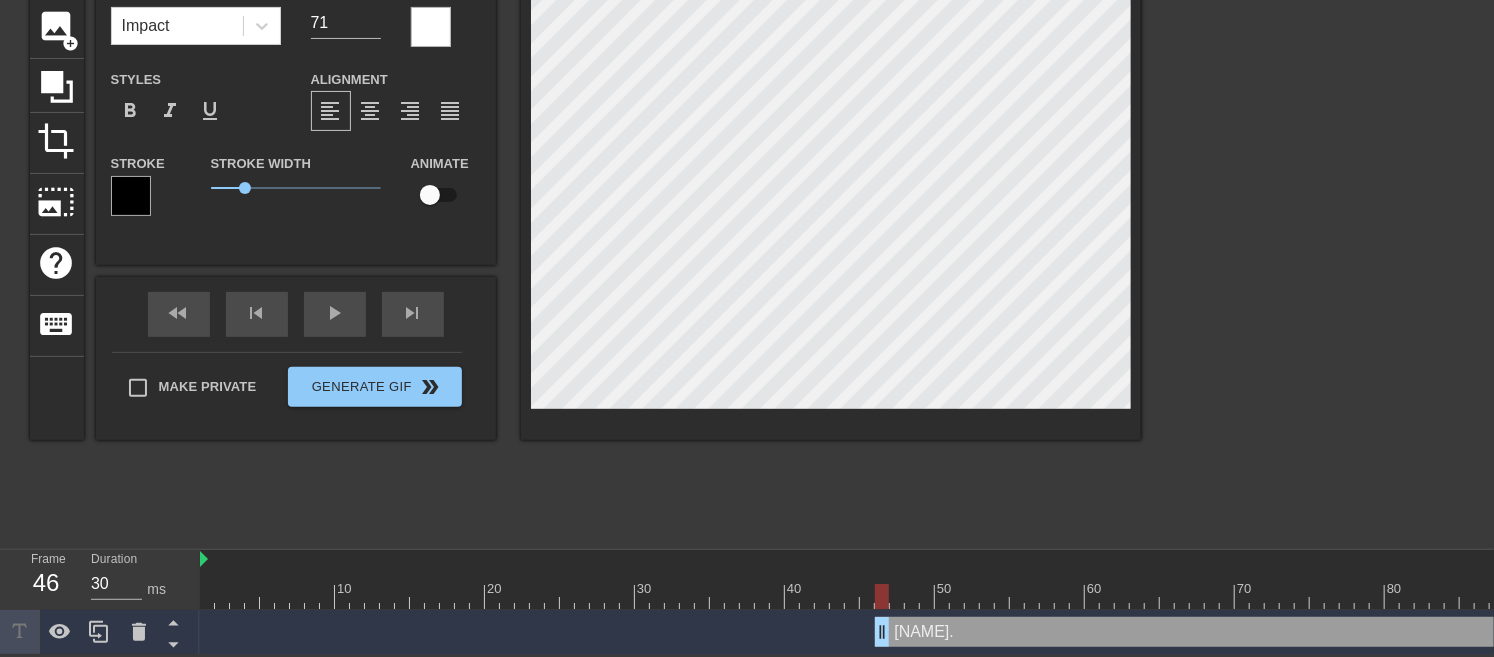 drag, startPoint x: 907, startPoint y: 620, endPoint x: 948, endPoint y: 625, distance: 41.303753 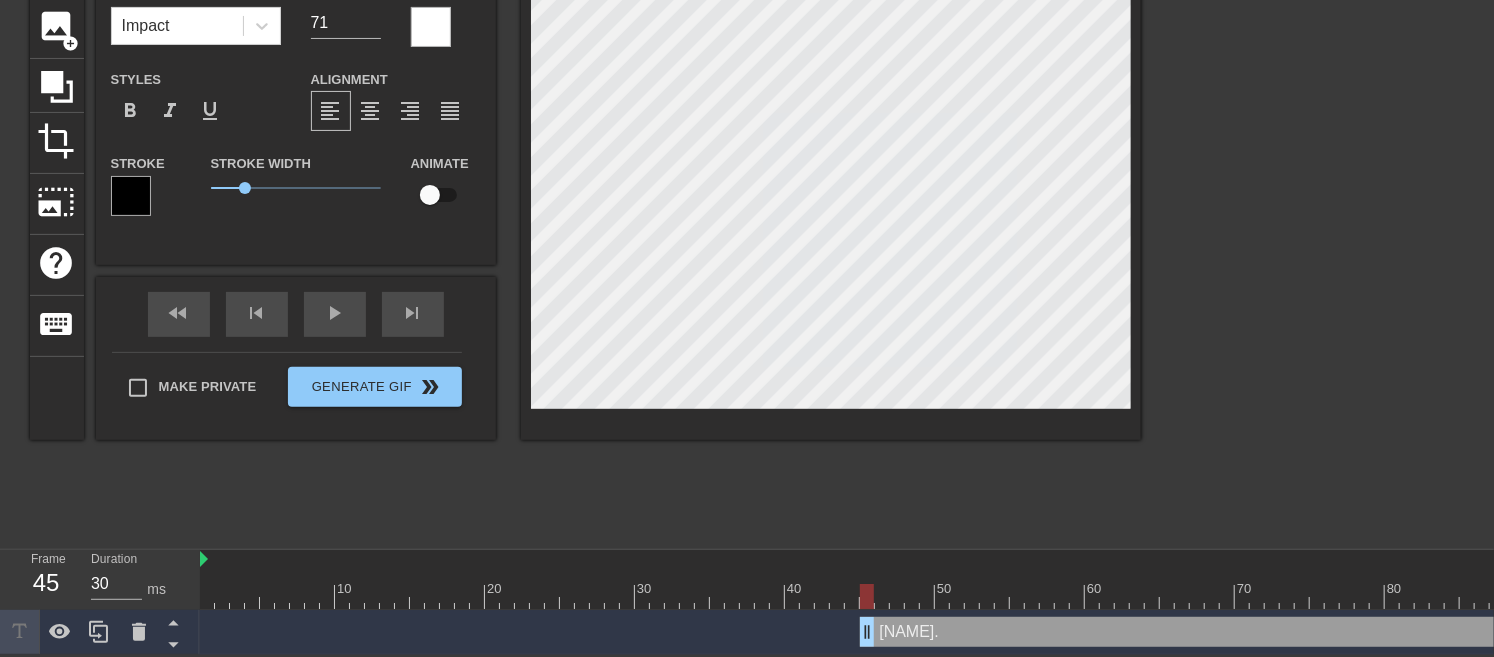 drag, startPoint x: 903, startPoint y: 622, endPoint x: 934, endPoint y: 622, distance: 31 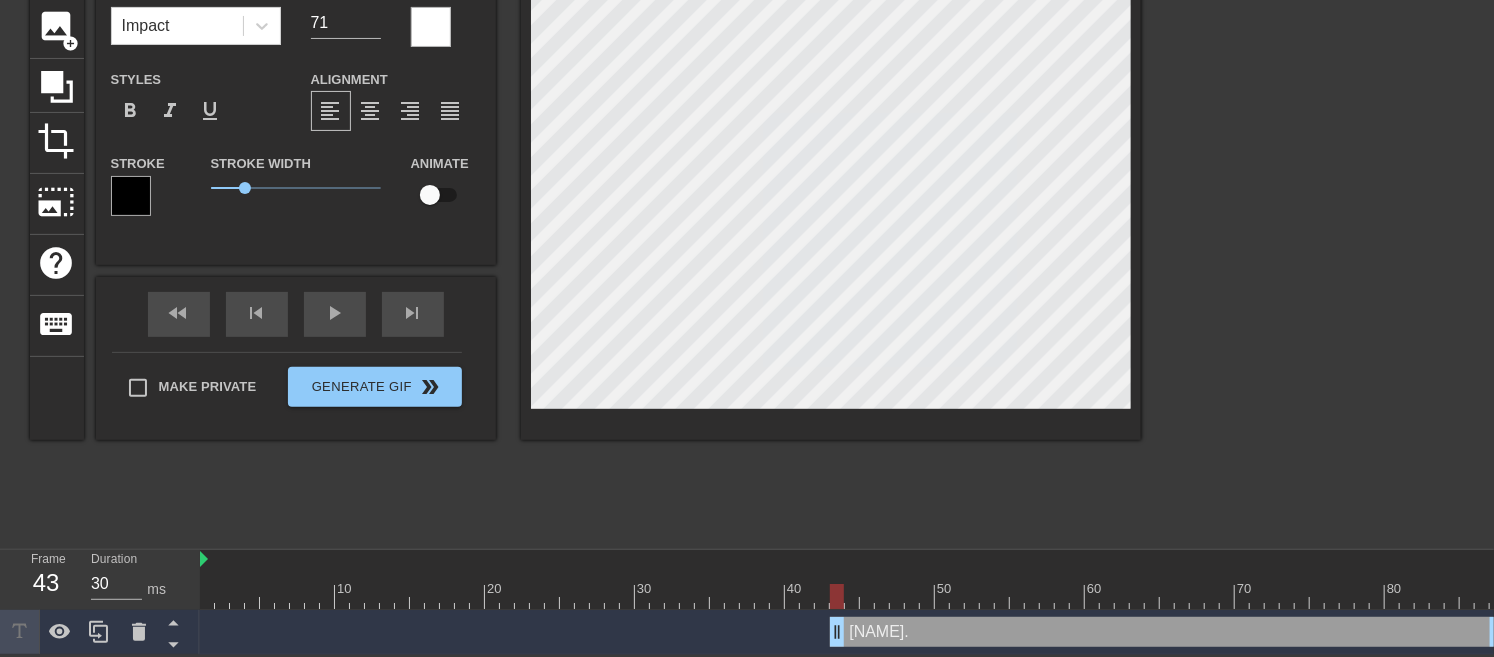 drag, startPoint x: 1041, startPoint y: 625, endPoint x: 998, endPoint y: 623, distance: 43.046486 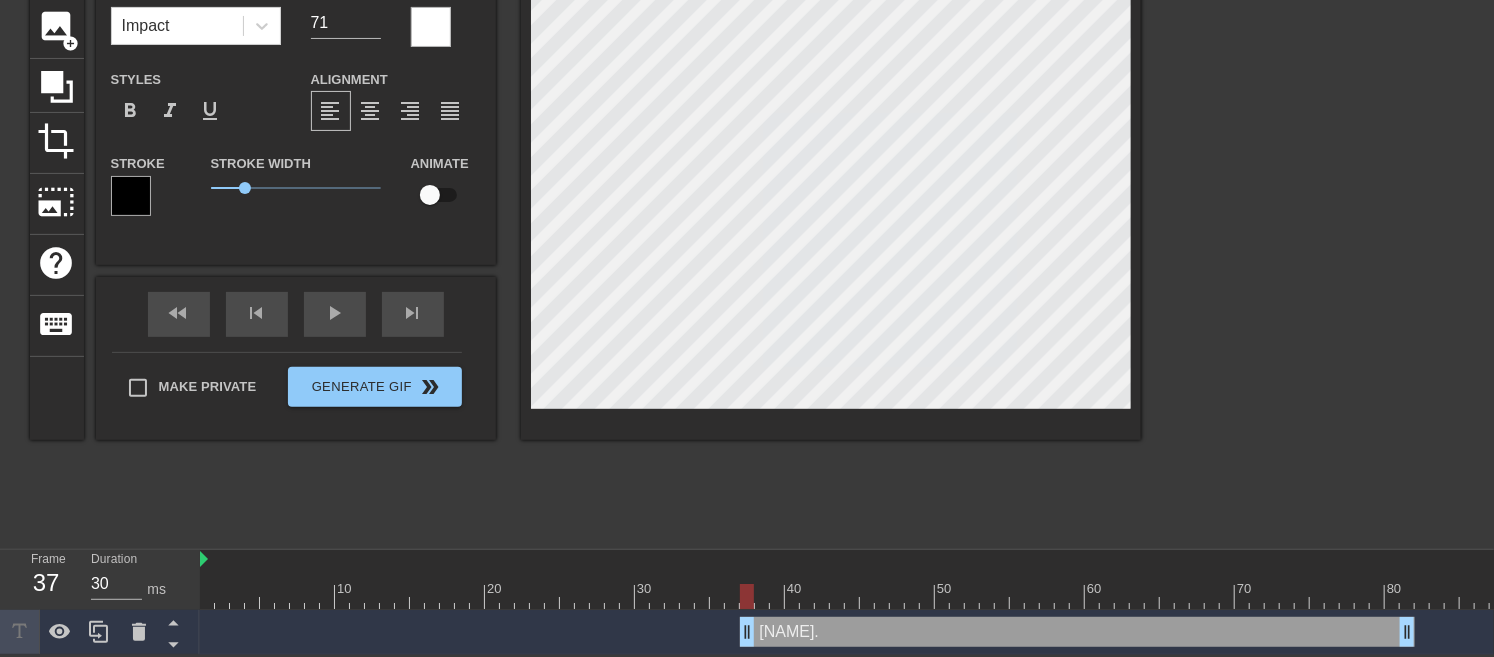 drag, startPoint x: 1061, startPoint y: 625, endPoint x: 1158, endPoint y: 618, distance: 97.25225 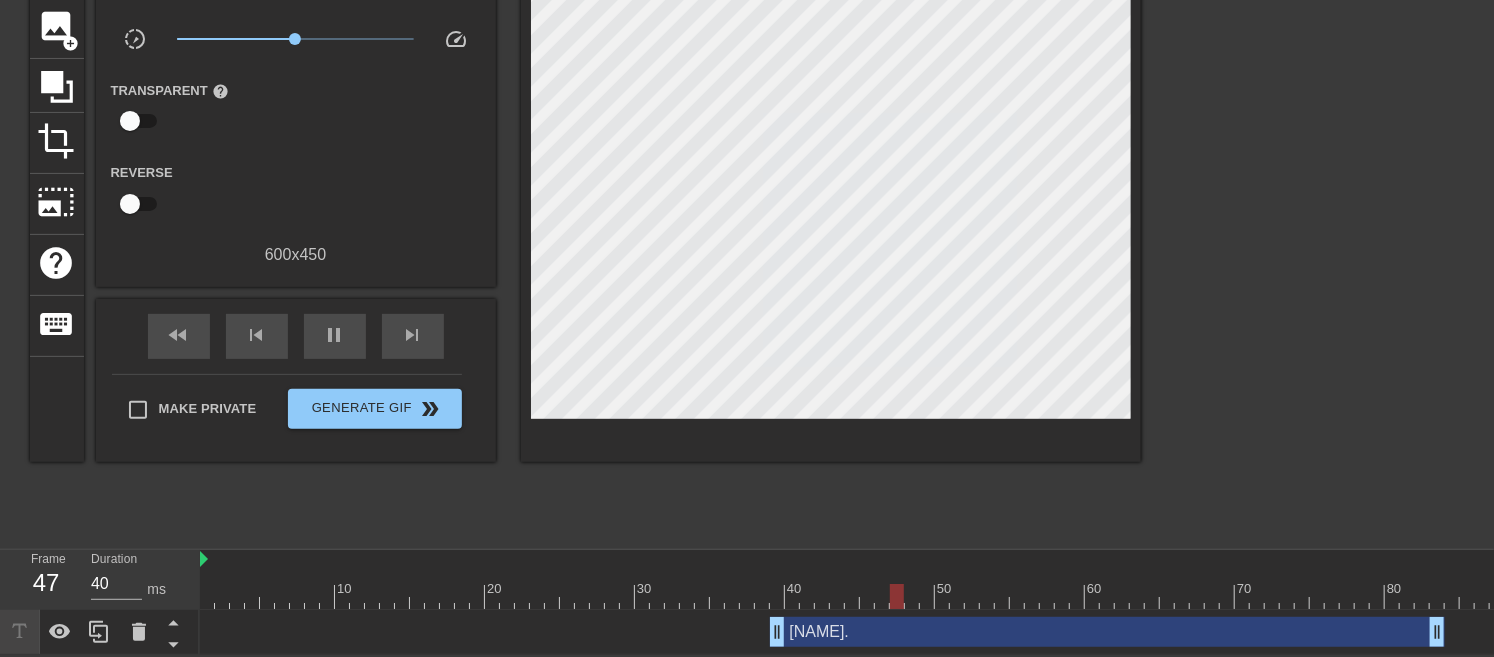 type on "30" 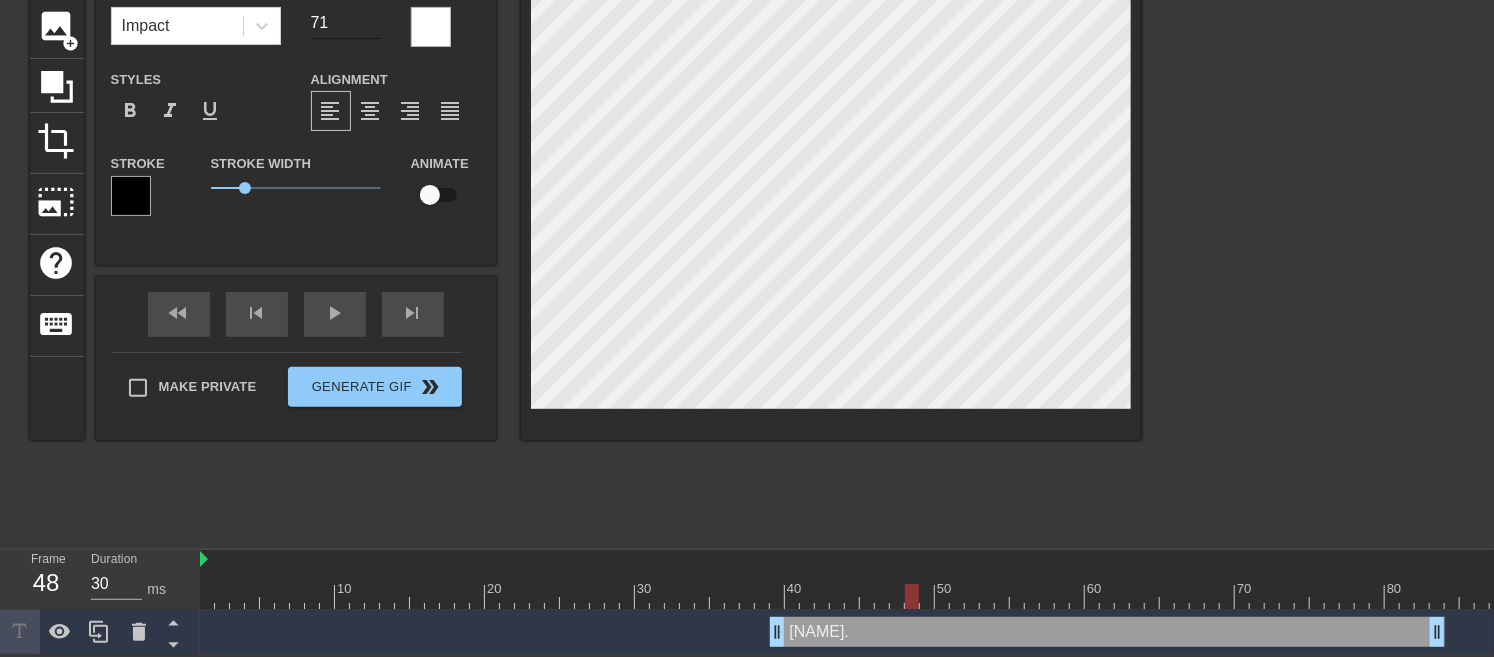 scroll, scrollTop: 148, scrollLeft: 0, axis: vertical 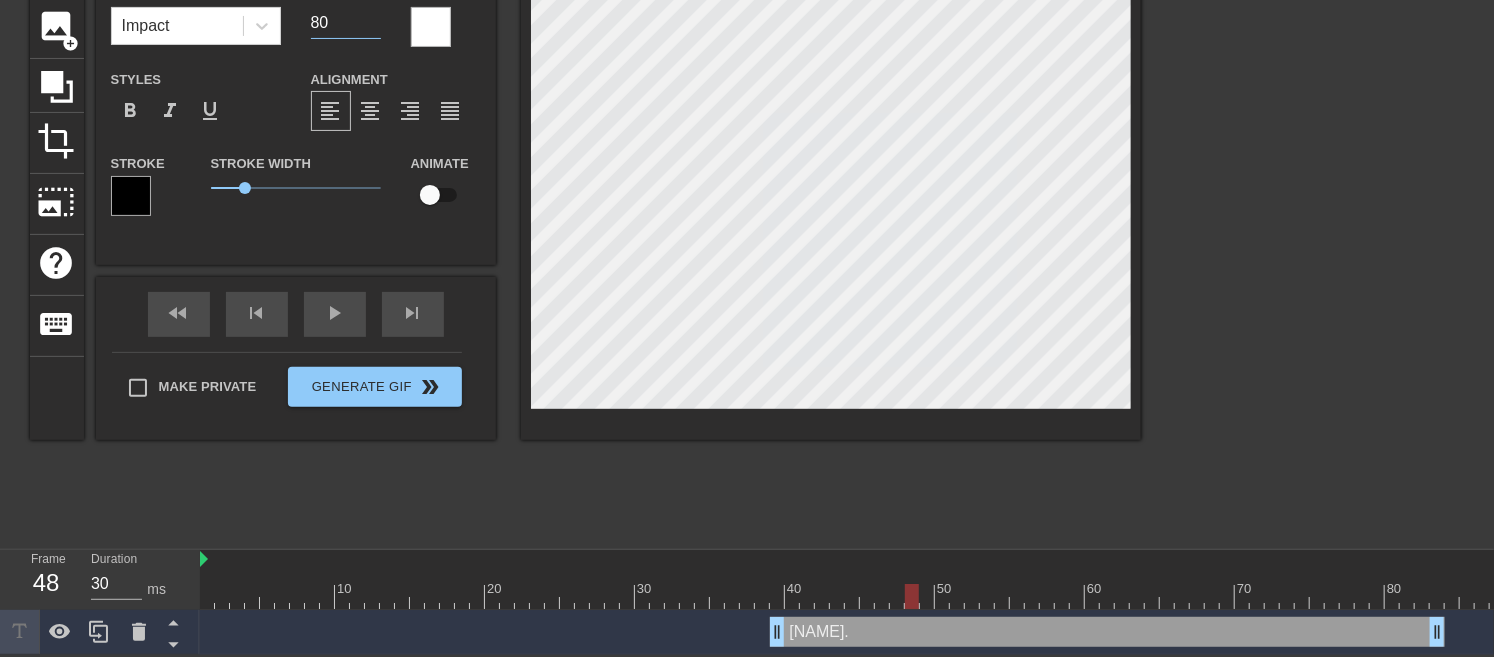 click on "80" at bounding box center (346, 23) 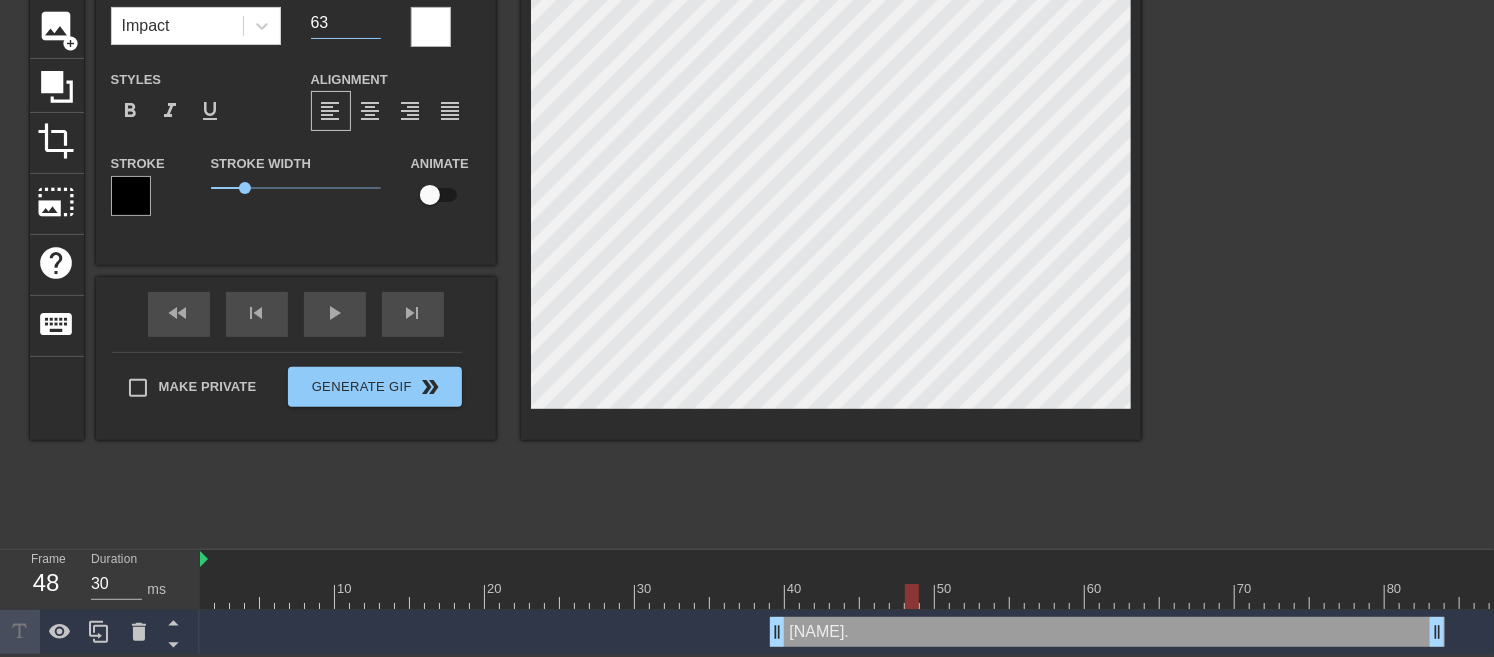 click on "63" at bounding box center (346, 23) 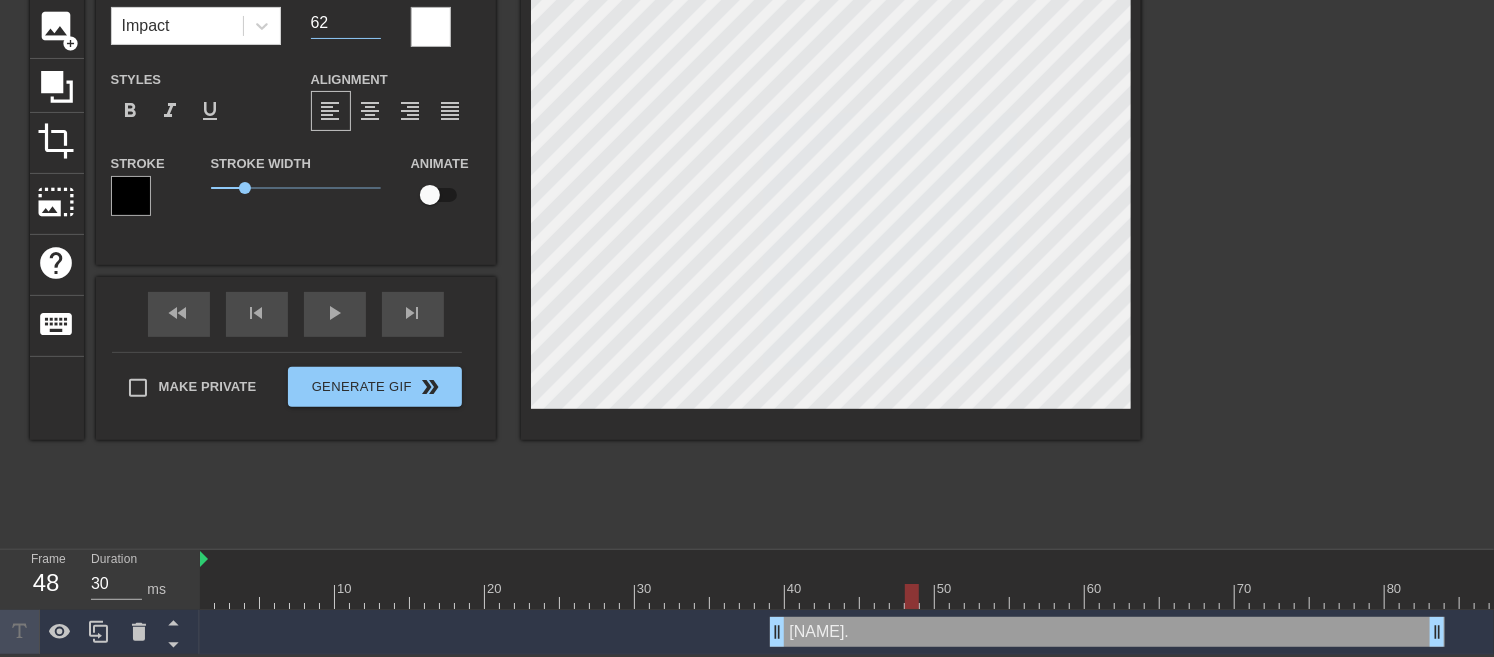 type on "62" 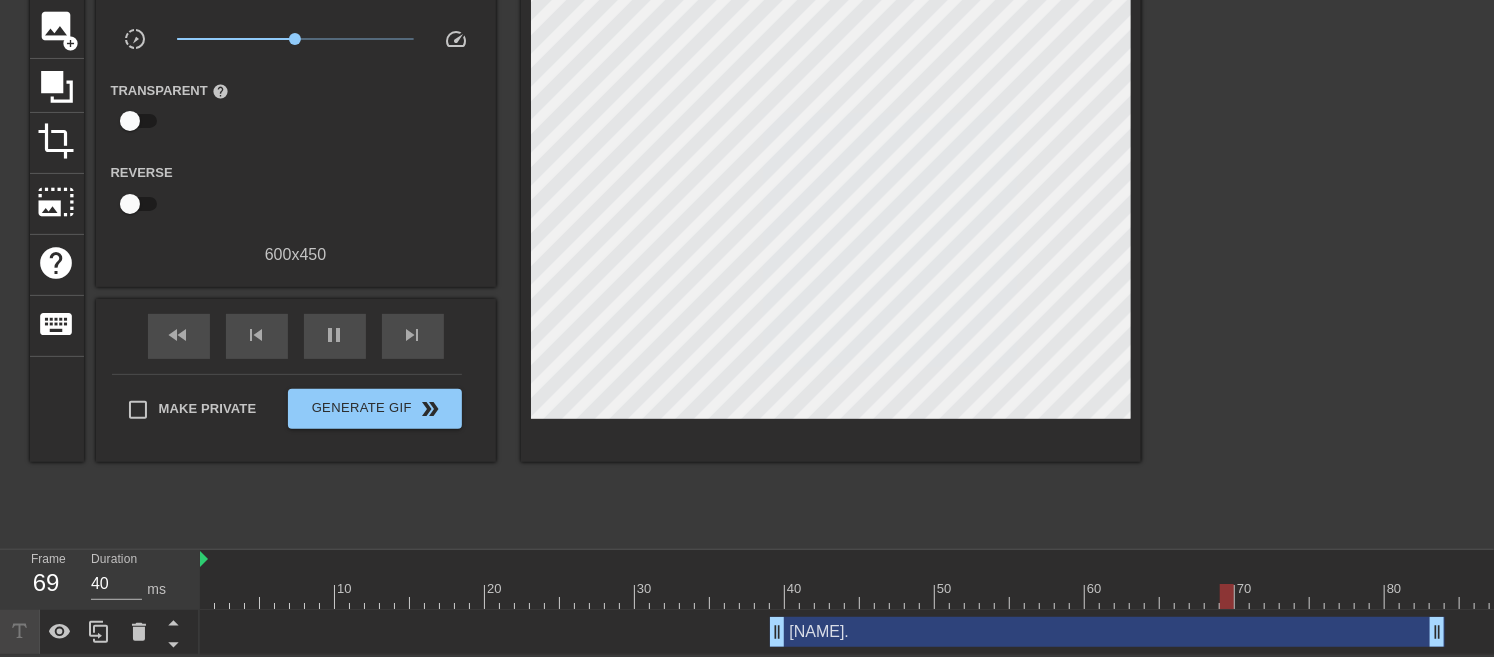 type on "30" 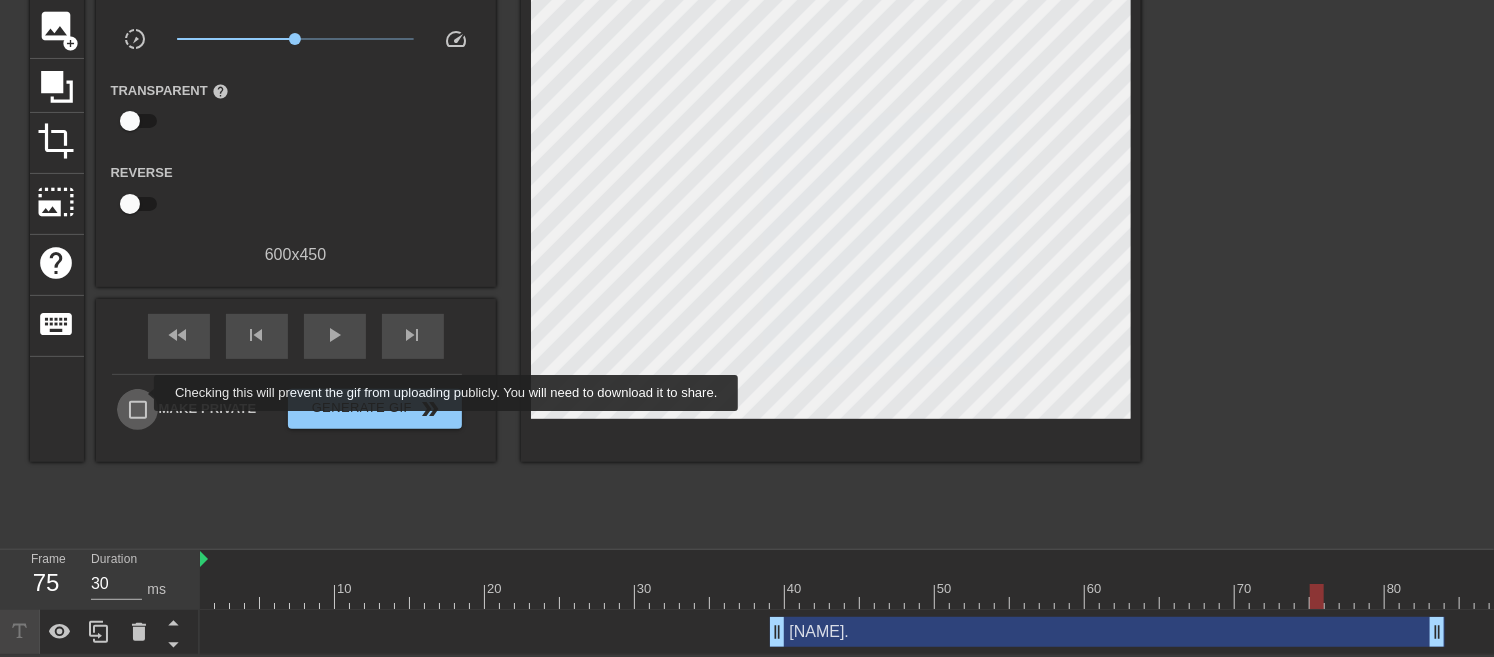 click on "Make Private" at bounding box center [138, 410] 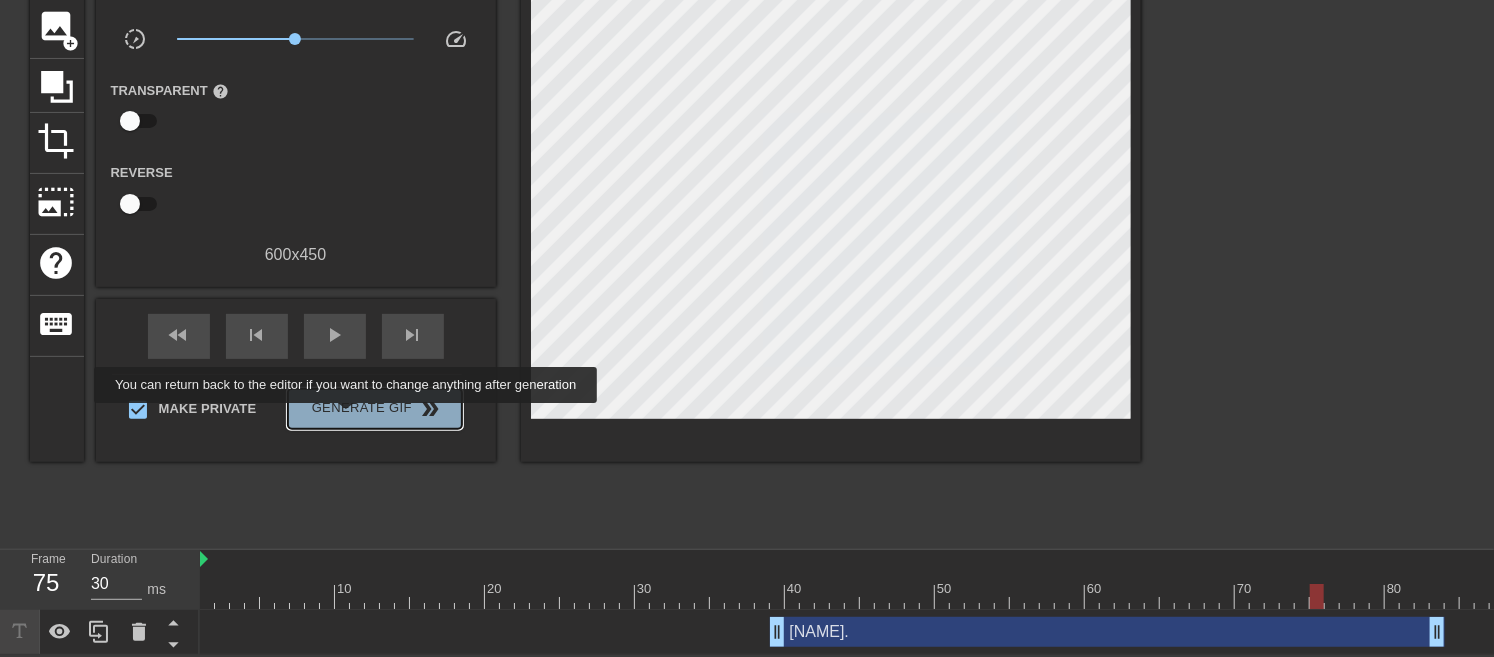 click on "Generate Gif double_arrow" at bounding box center [374, 409] 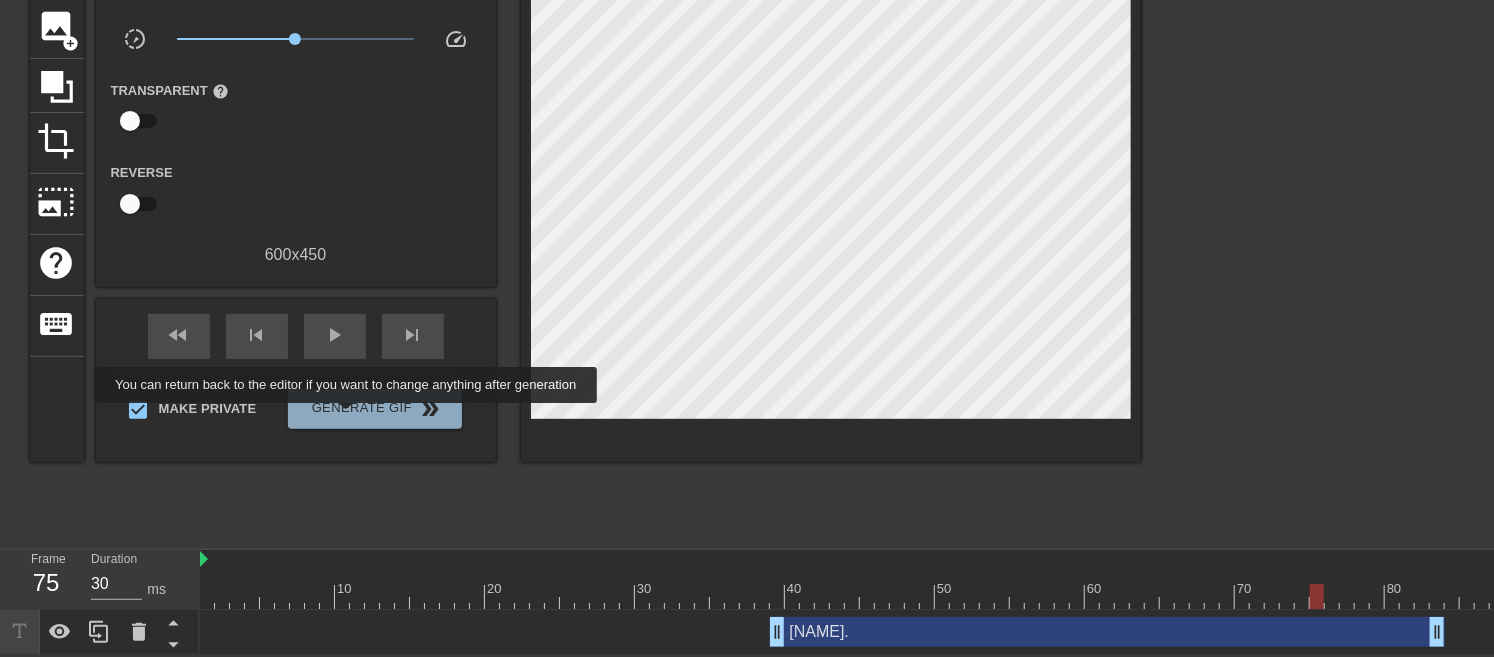 scroll, scrollTop: 30, scrollLeft: 0, axis: vertical 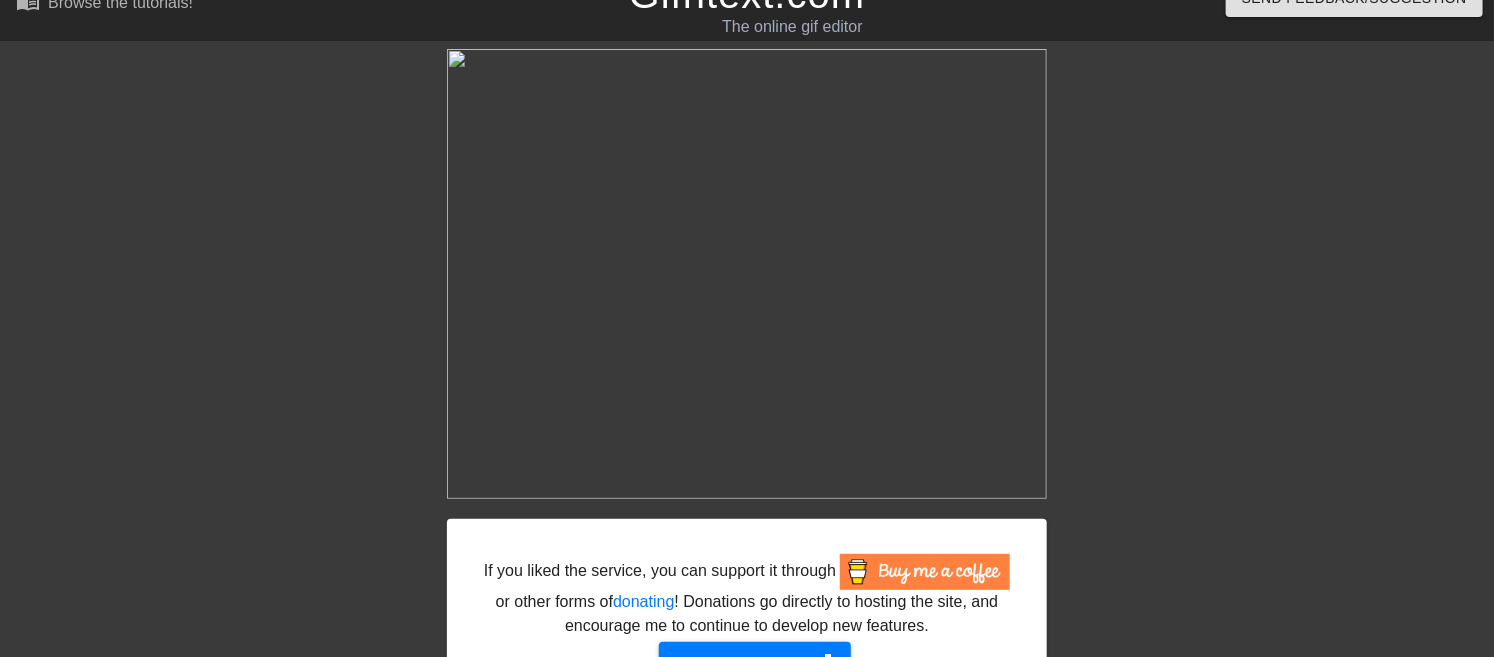 click at bounding box center (747, 274) 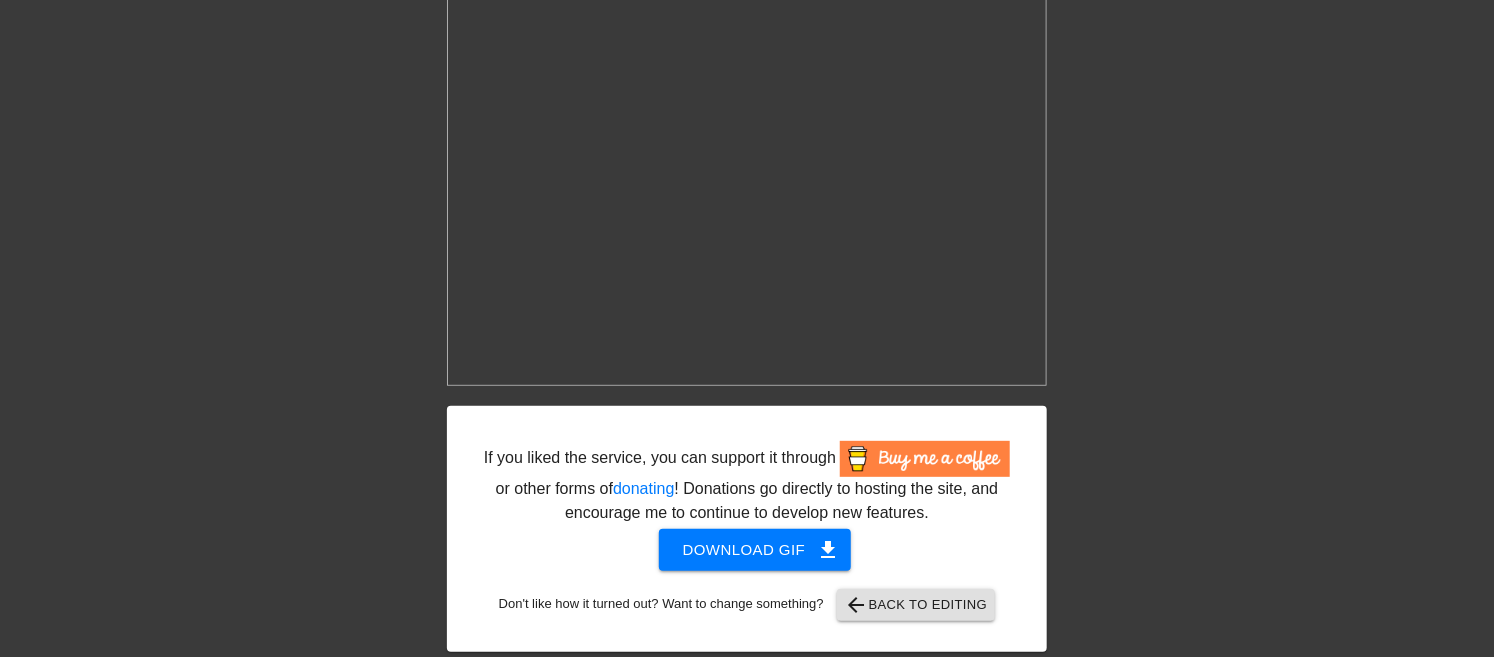 scroll, scrollTop: 146, scrollLeft: 0, axis: vertical 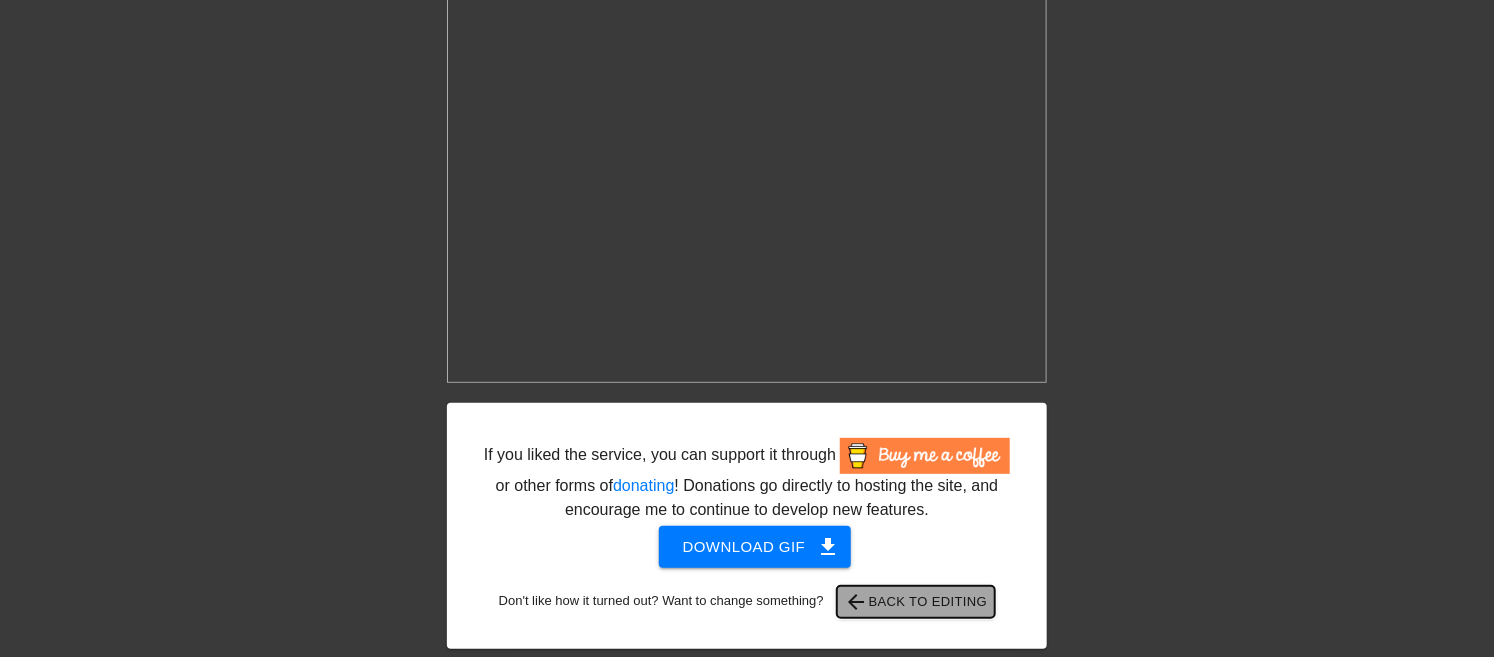 click on "arrow_back Back to Editing" at bounding box center [916, 602] 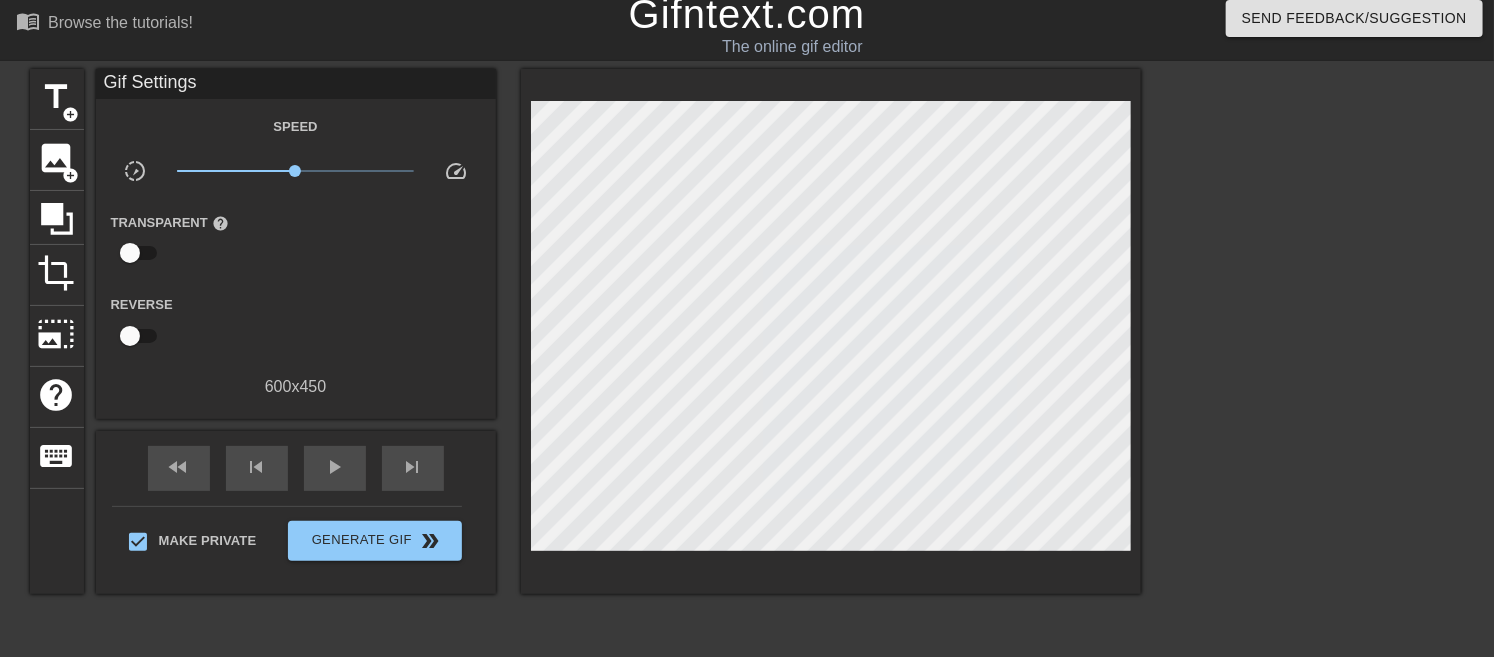 scroll, scrollTop: 0, scrollLeft: 0, axis: both 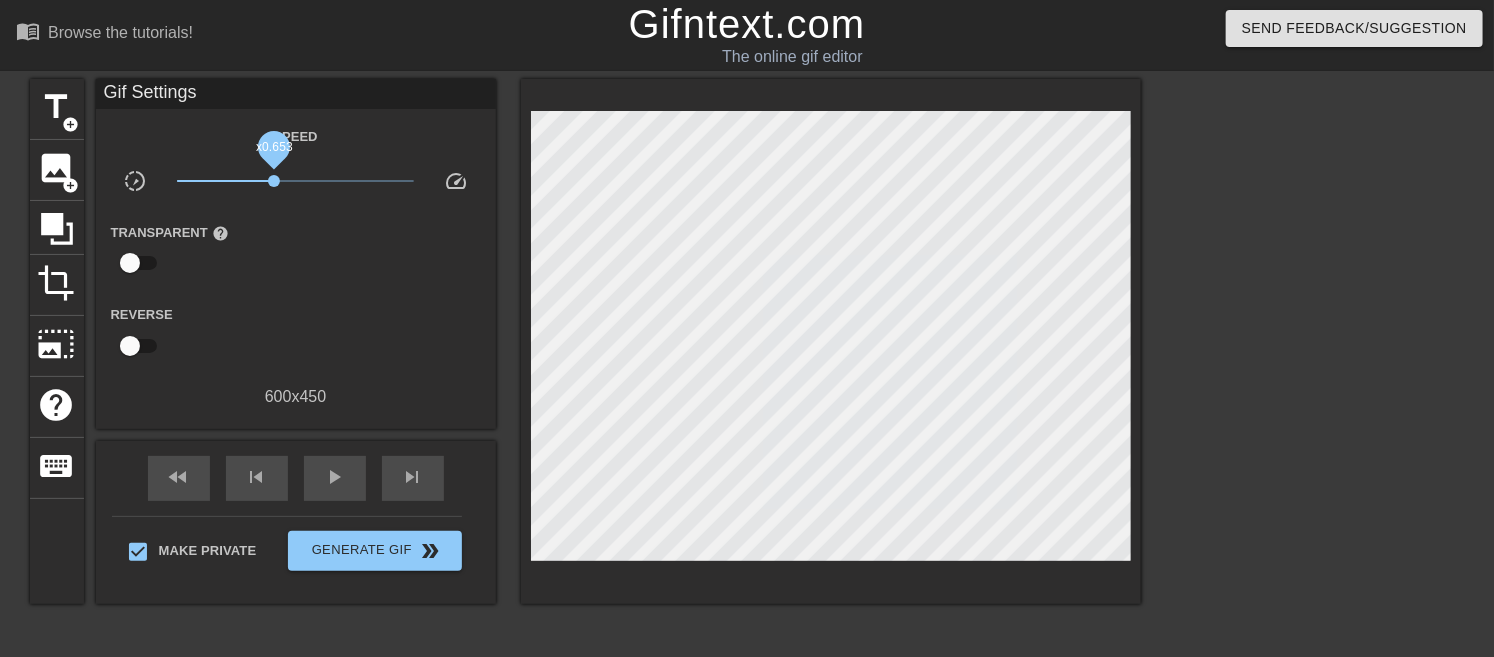 drag, startPoint x: 296, startPoint y: 181, endPoint x: 274, endPoint y: 182, distance: 22.022715 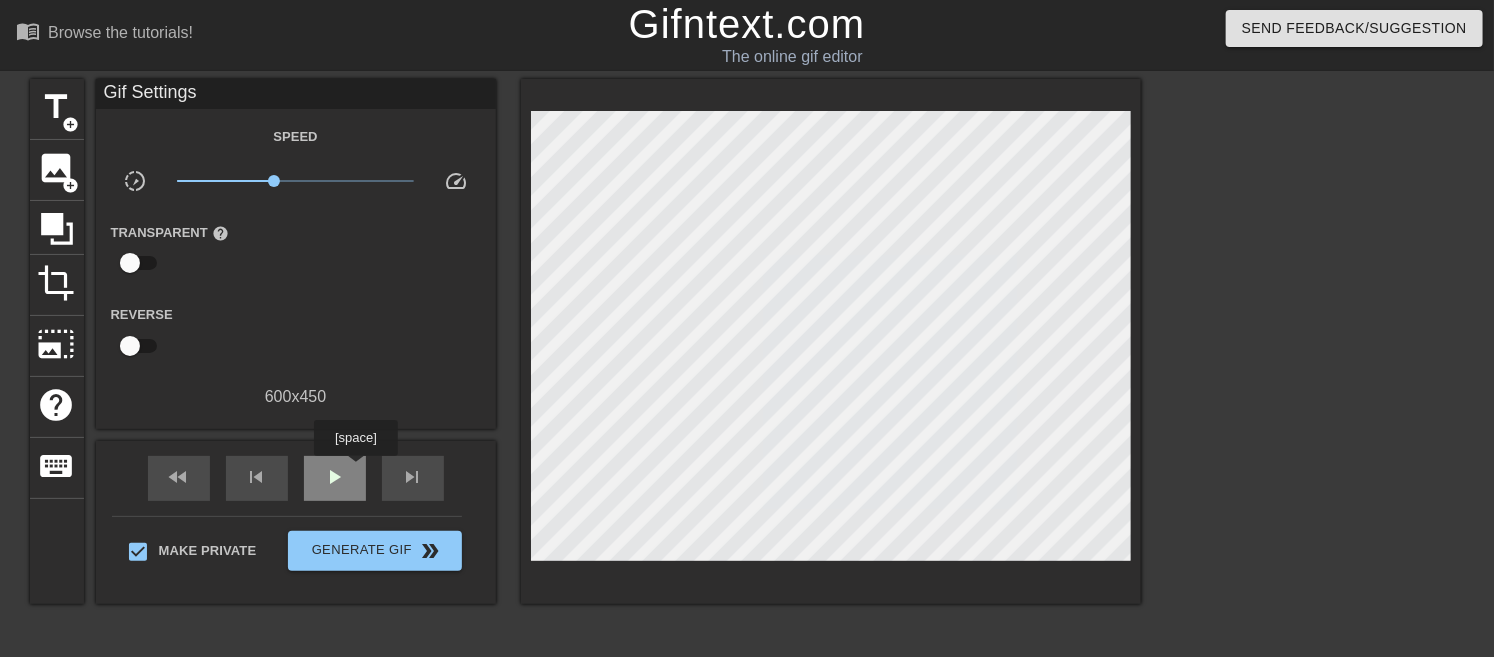 click on "play_arrow" at bounding box center [335, 478] 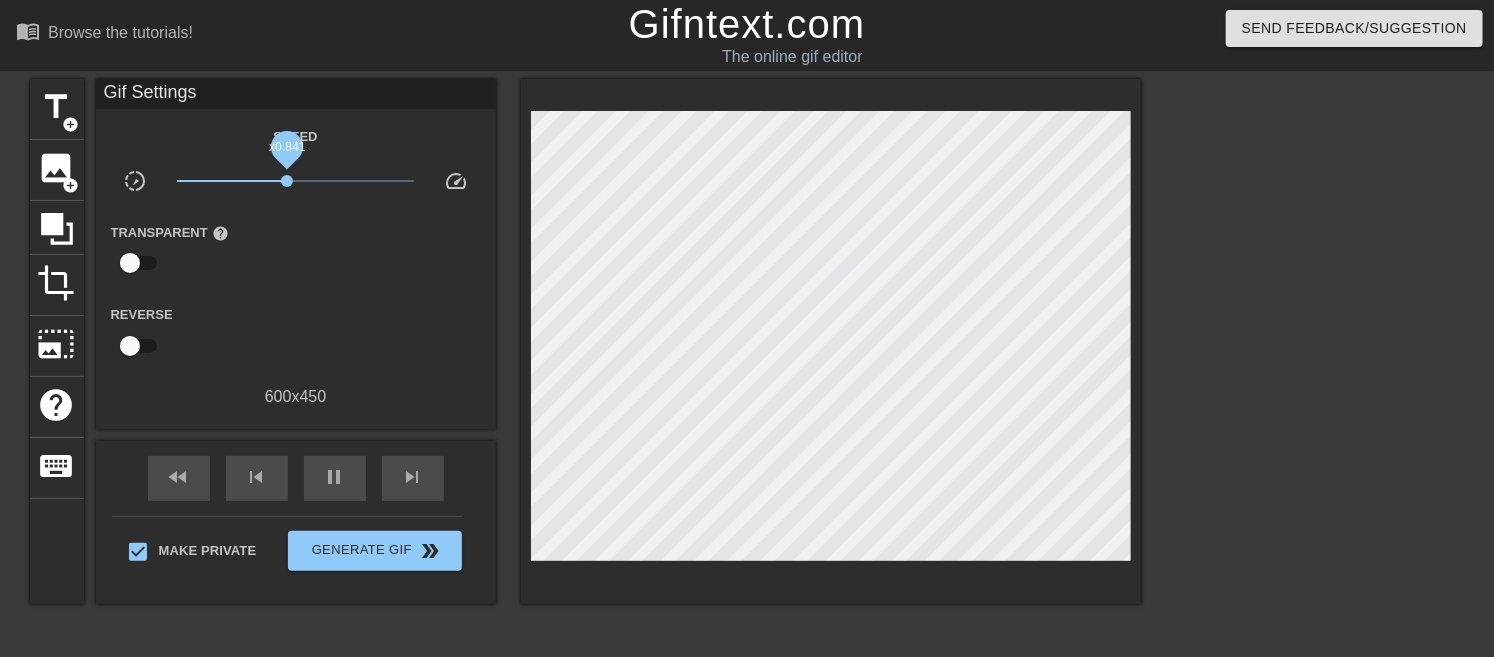 click on "x0.841" at bounding box center [295, 181] 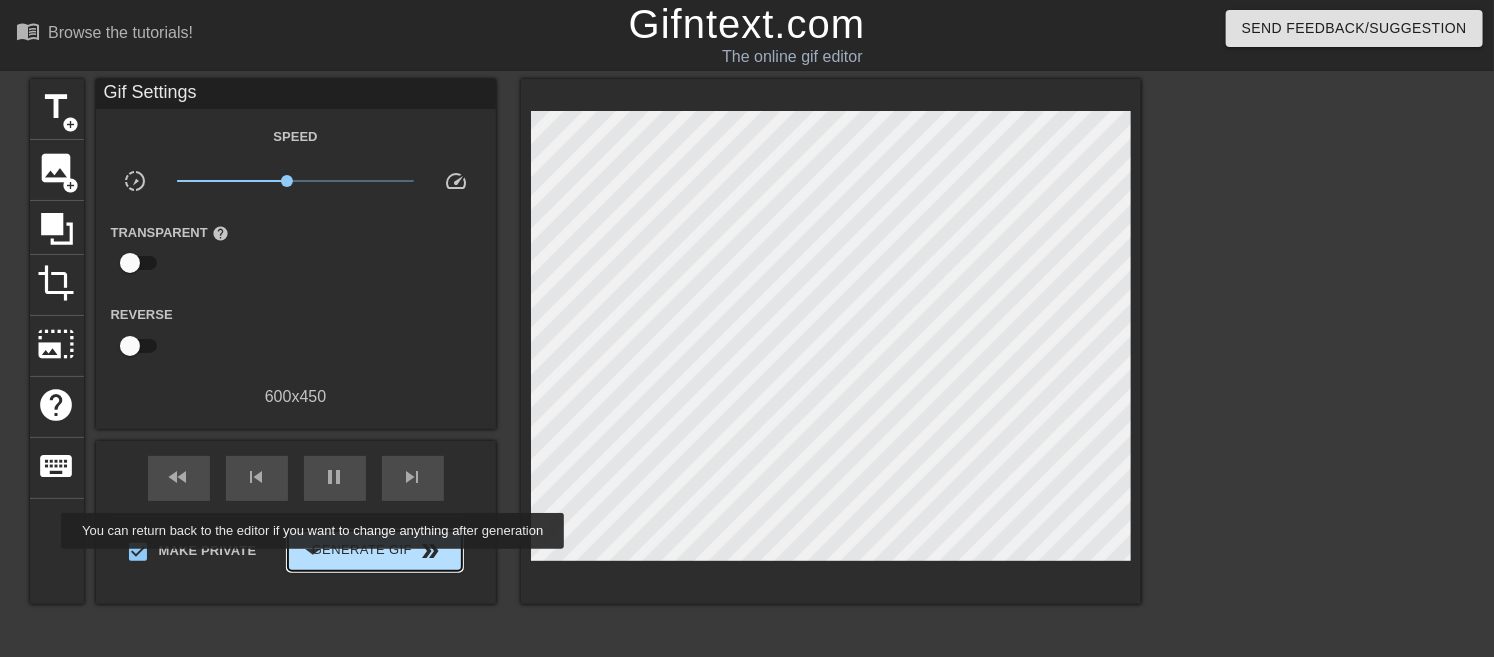 type on "30" 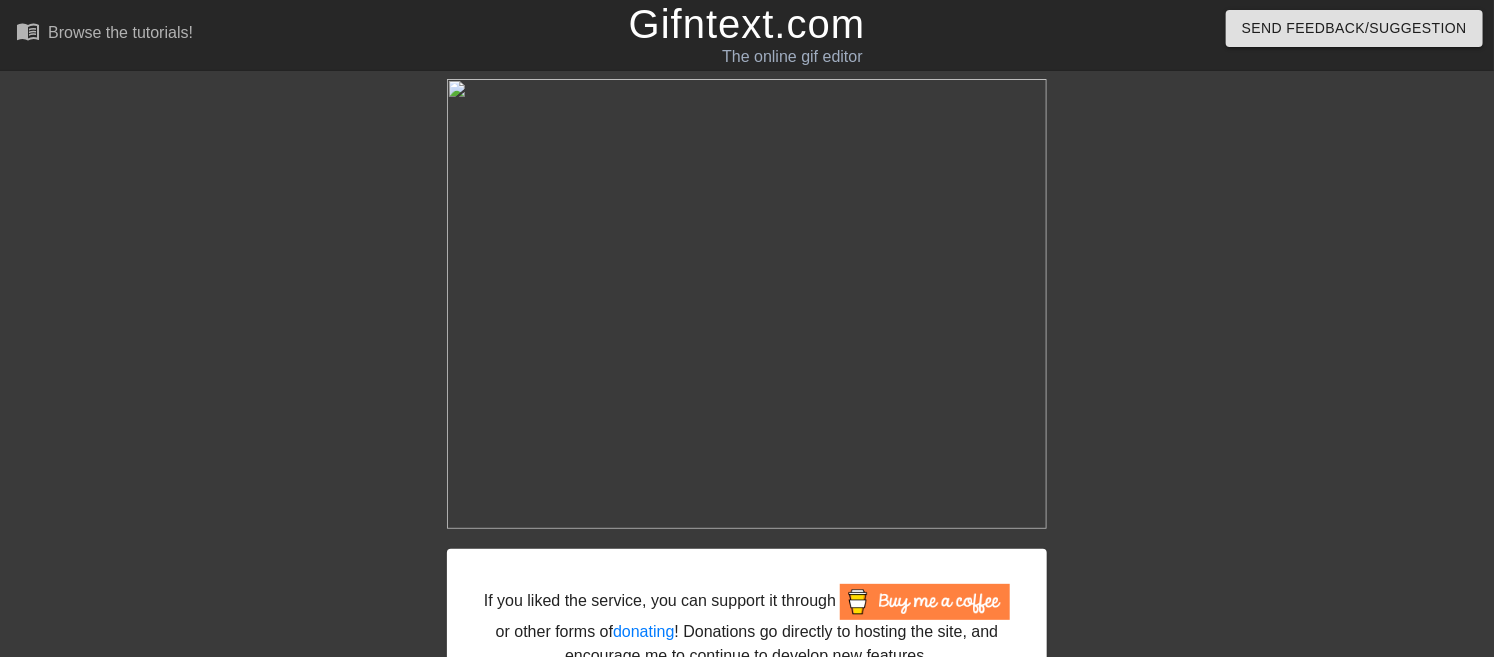 drag, startPoint x: 315, startPoint y: 563, endPoint x: 911, endPoint y: 361, distance: 629.3012 